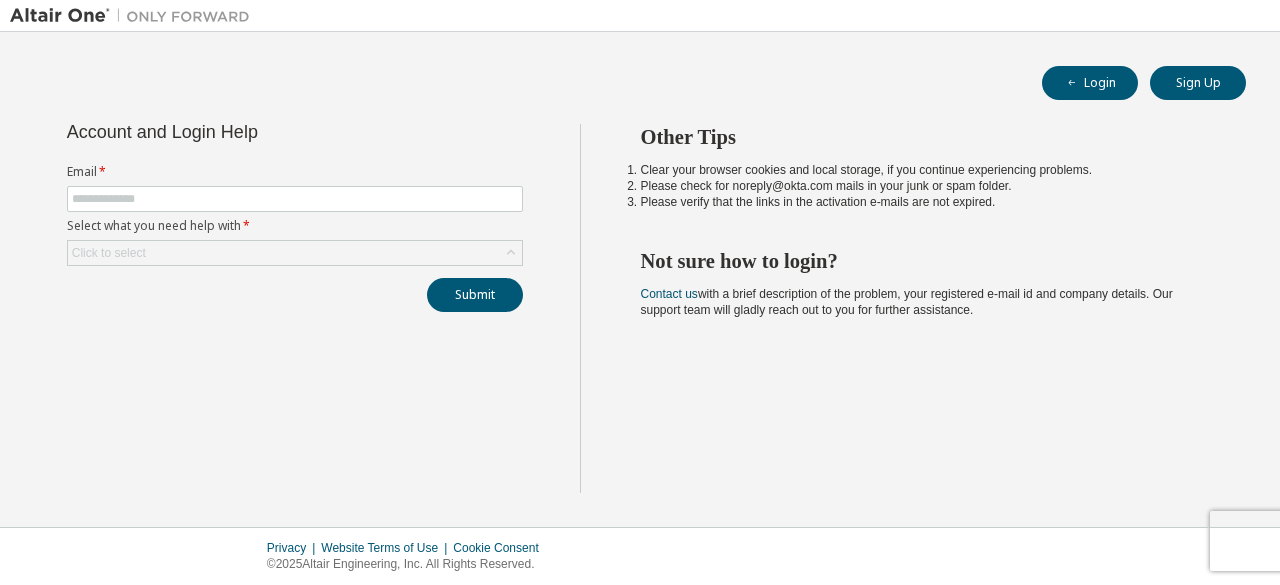 scroll, scrollTop: 0, scrollLeft: 0, axis: both 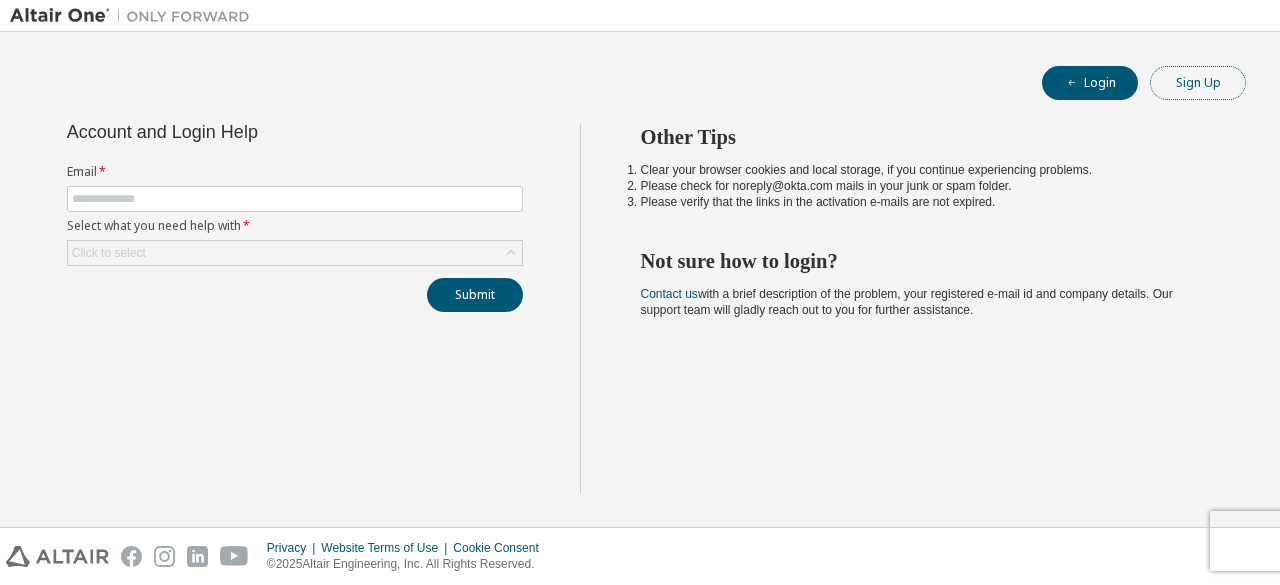 click on "Sign Up" at bounding box center (1198, 83) 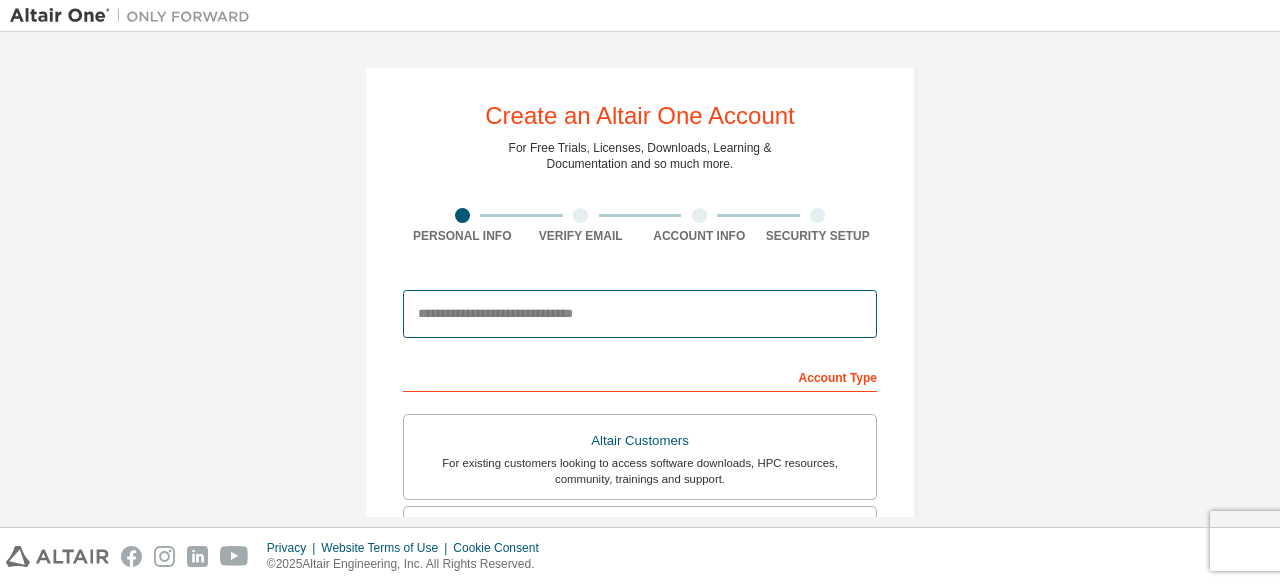 click at bounding box center [640, 314] 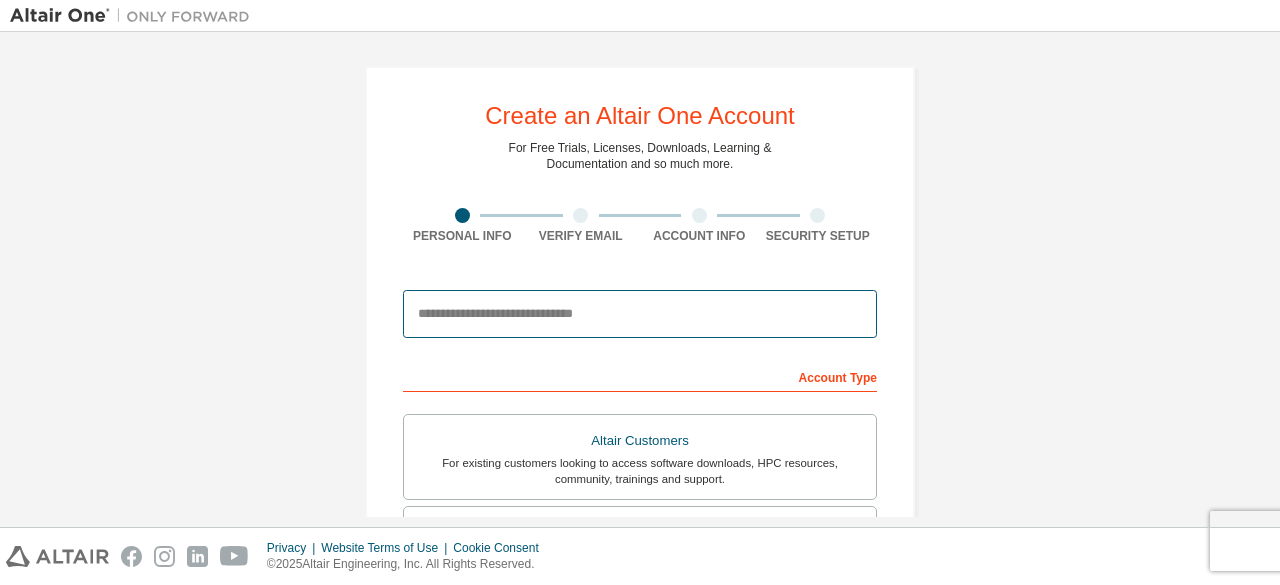 type on "**********" 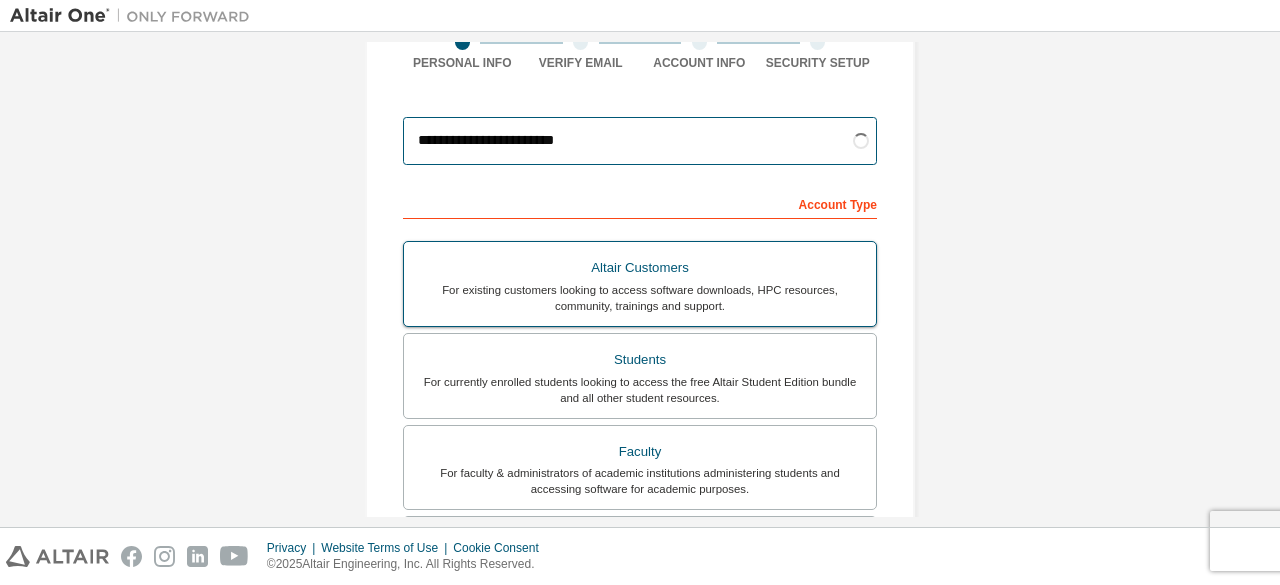 scroll, scrollTop: 174, scrollLeft: 0, axis: vertical 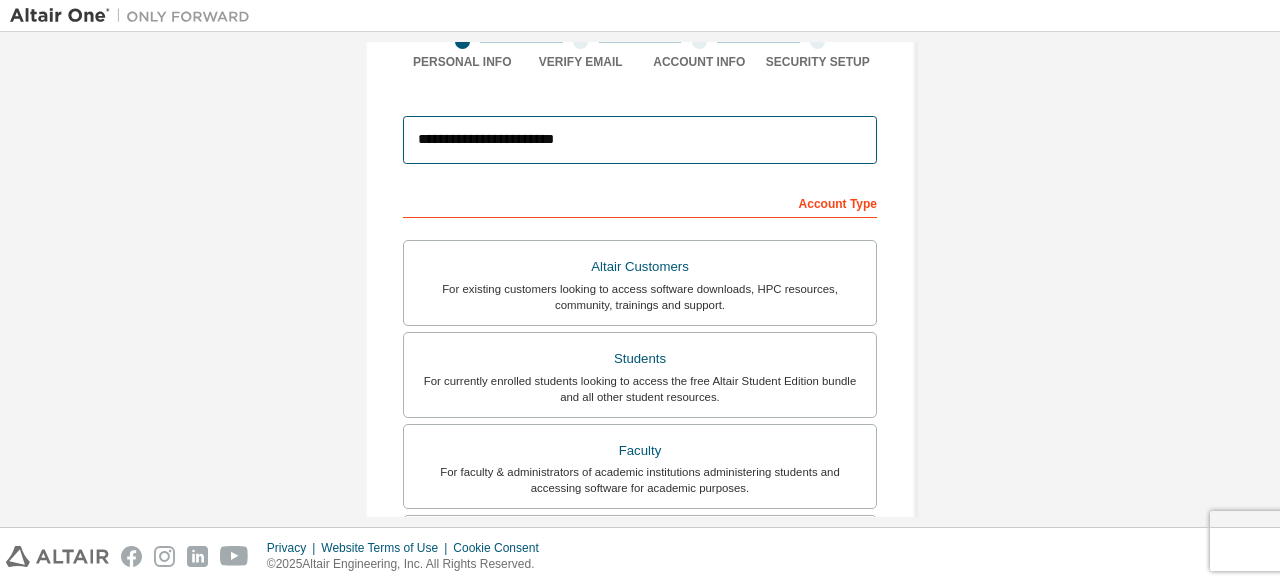 click on "**********" at bounding box center [640, 140] 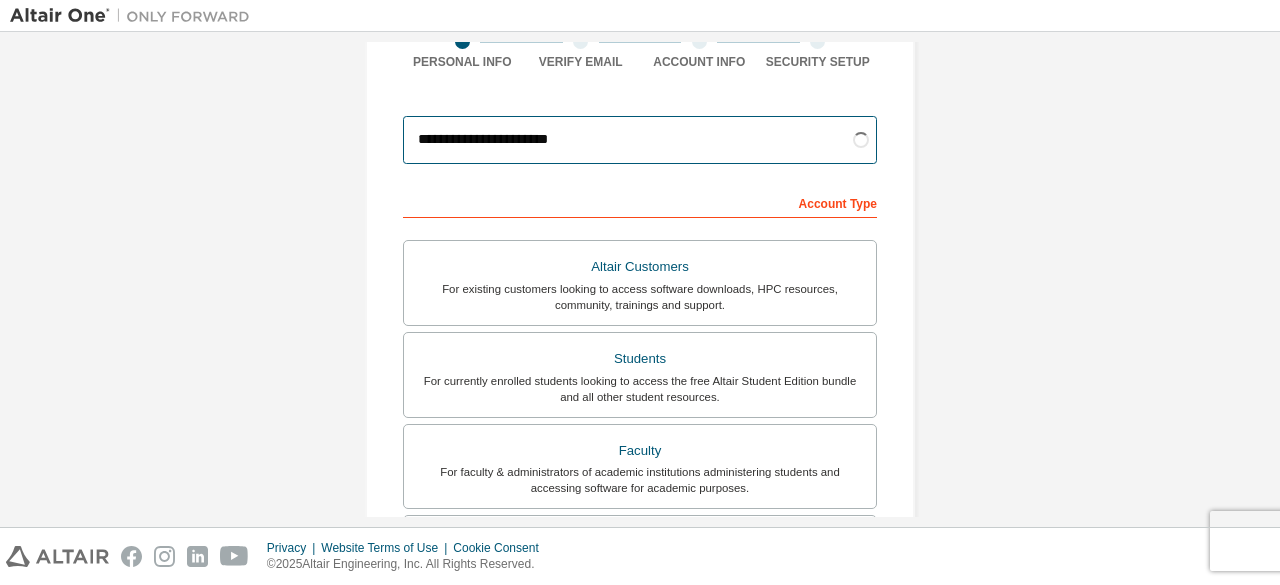 type on "**********" 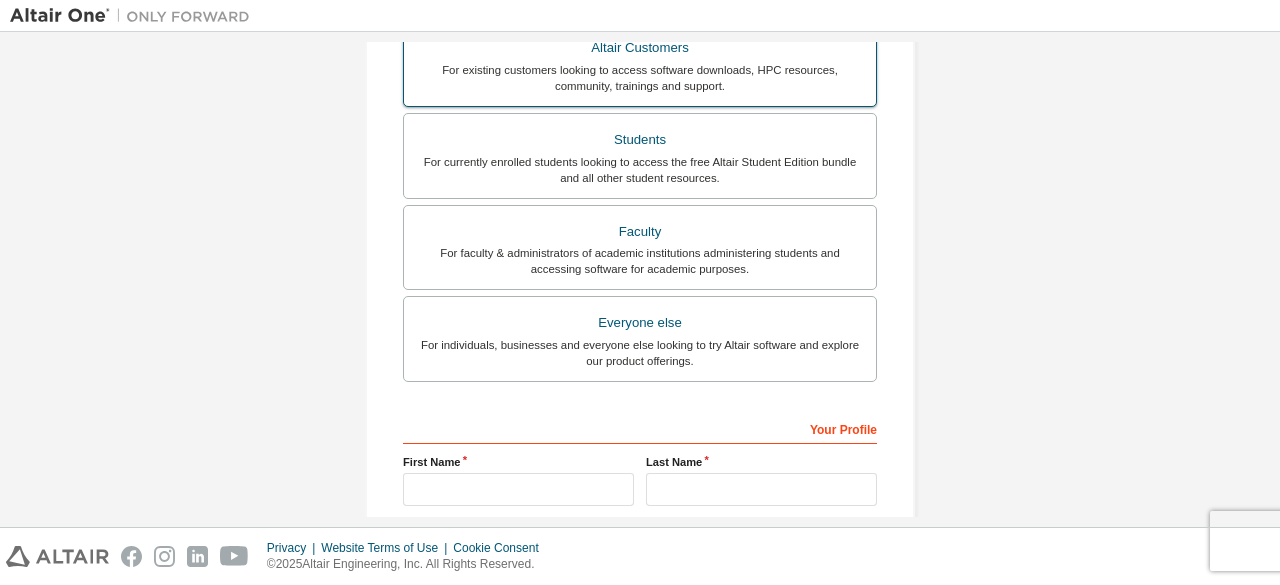 scroll, scrollTop: 403, scrollLeft: 0, axis: vertical 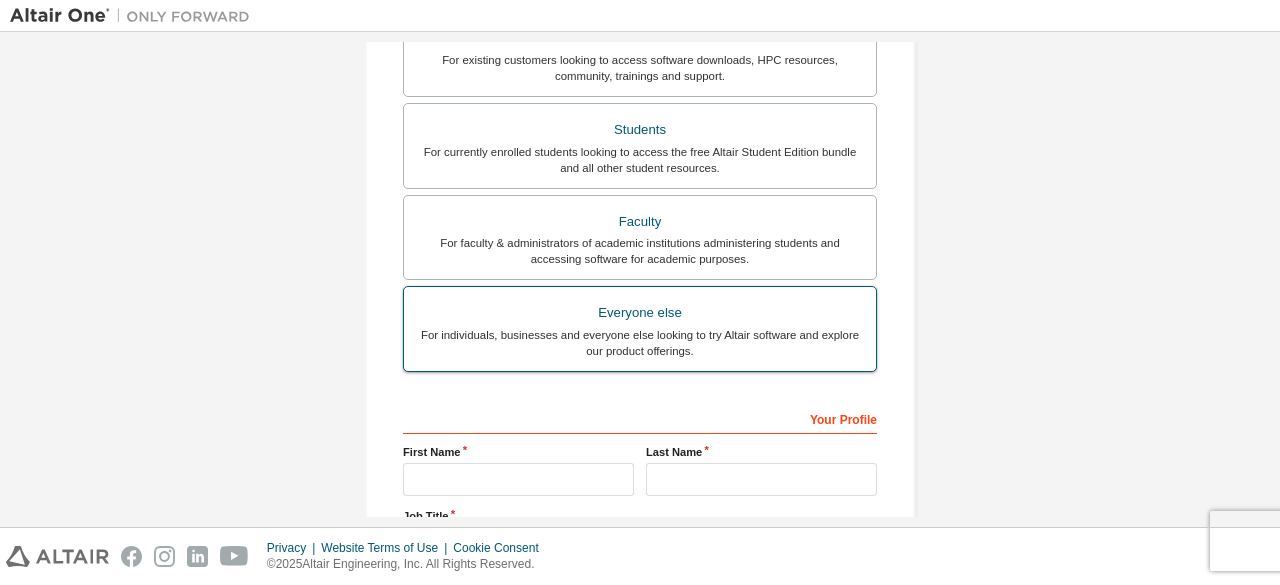 click on "Everyone else" at bounding box center (640, 313) 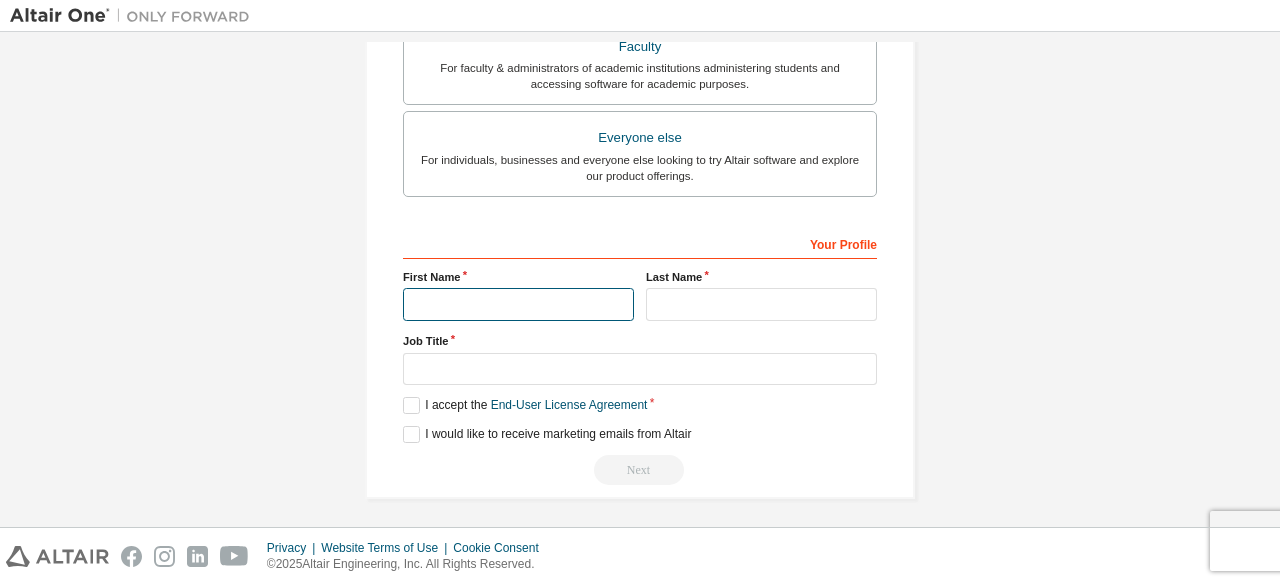 click at bounding box center (518, 304) 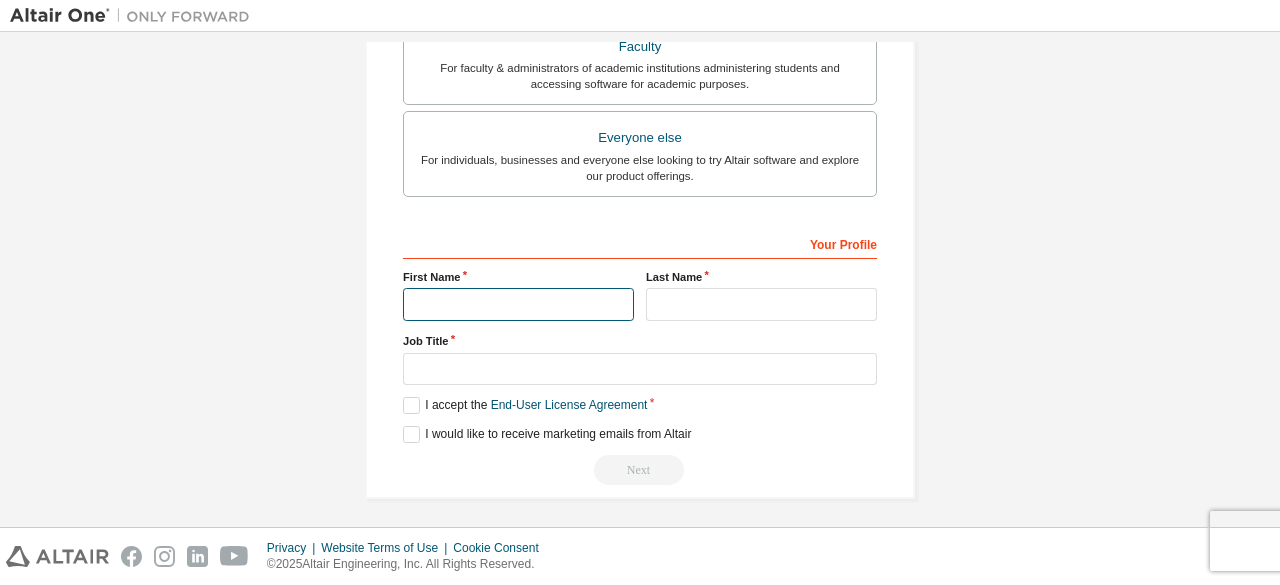 type on "******" 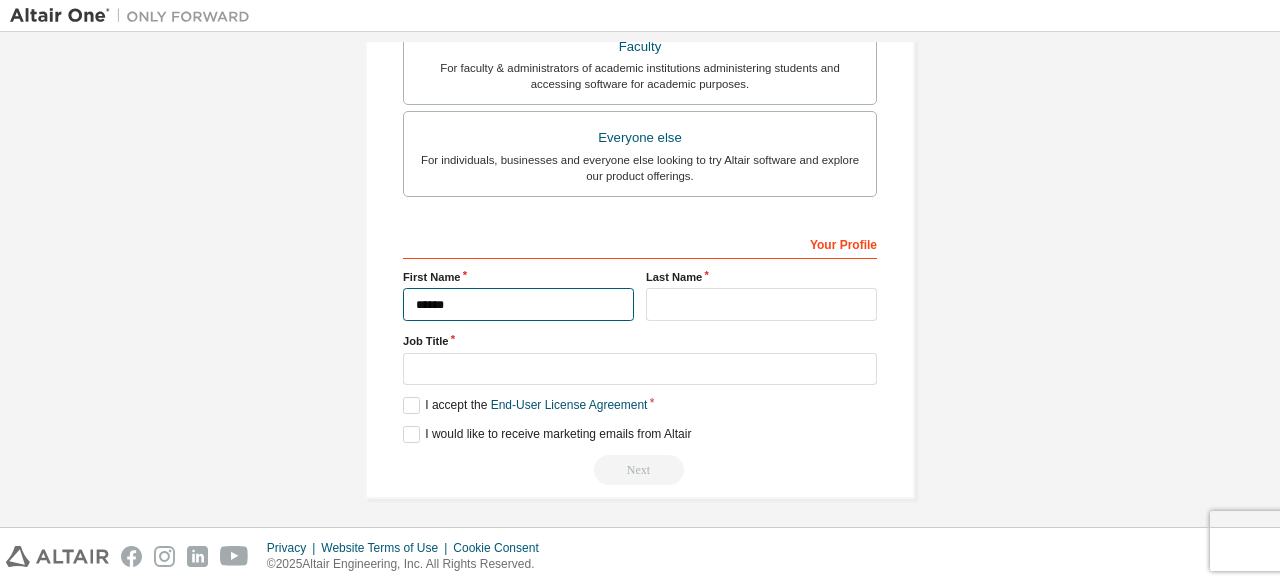 drag, startPoint x: 506, startPoint y: 309, endPoint x: 331, endPoint y: 293, distance: 175.7299 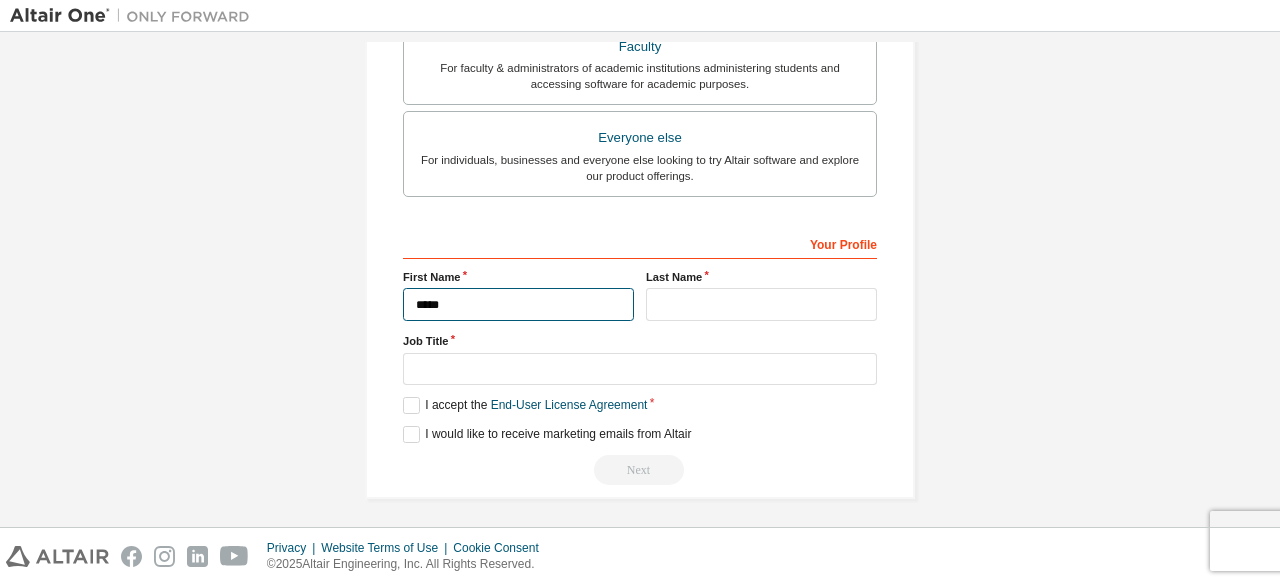 type on "******" 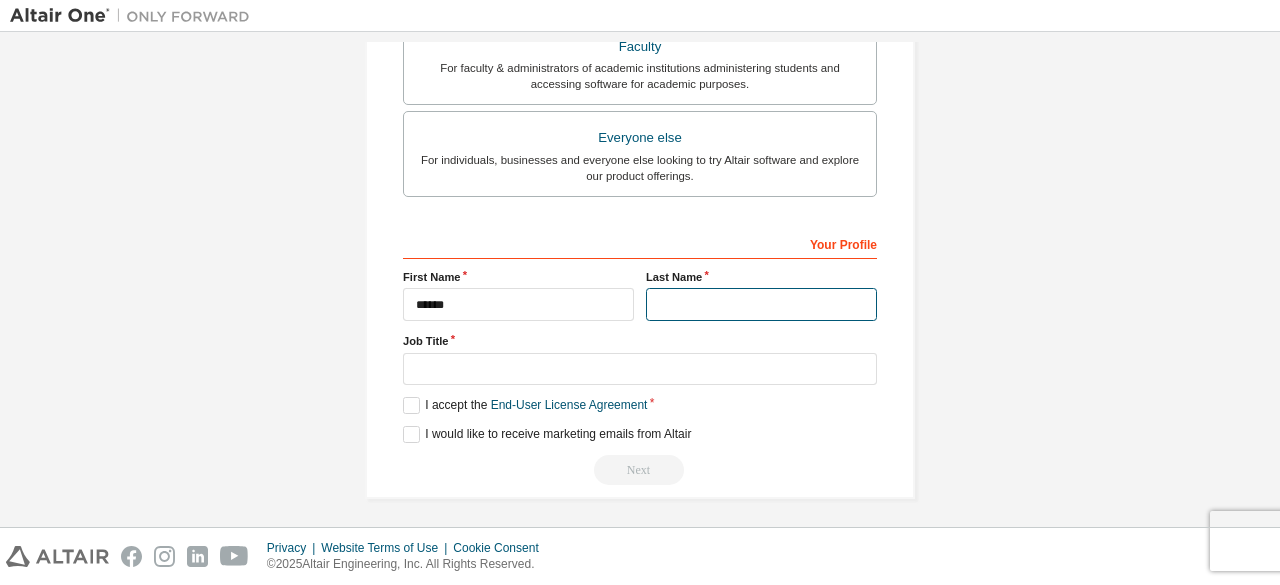 click at bounding box center (761, 304) 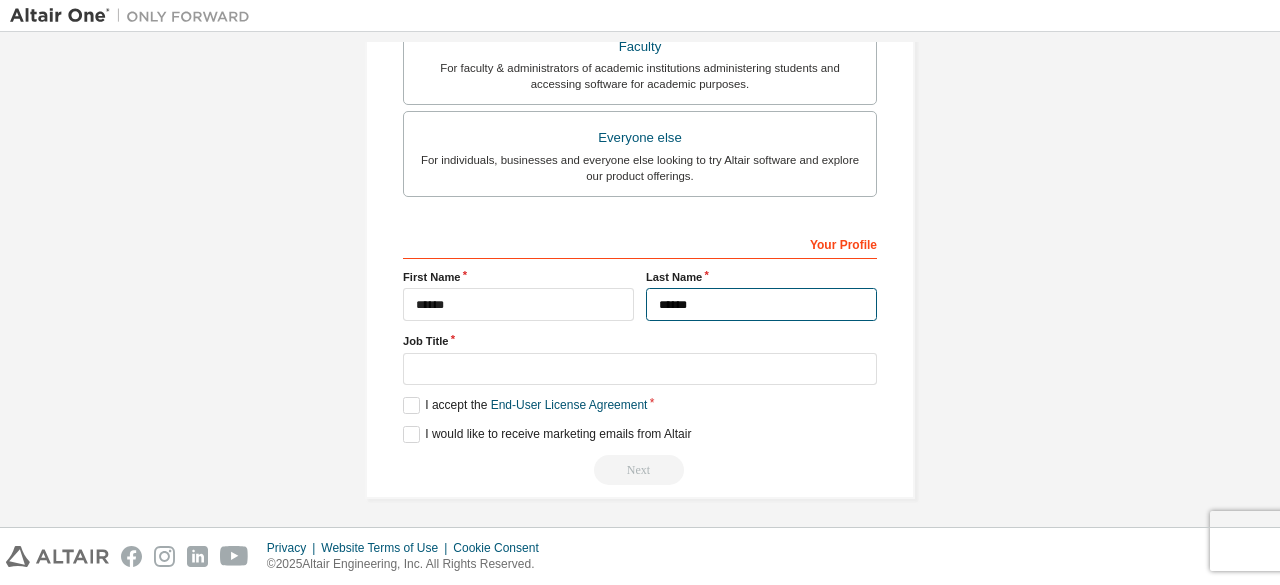 type on "******" 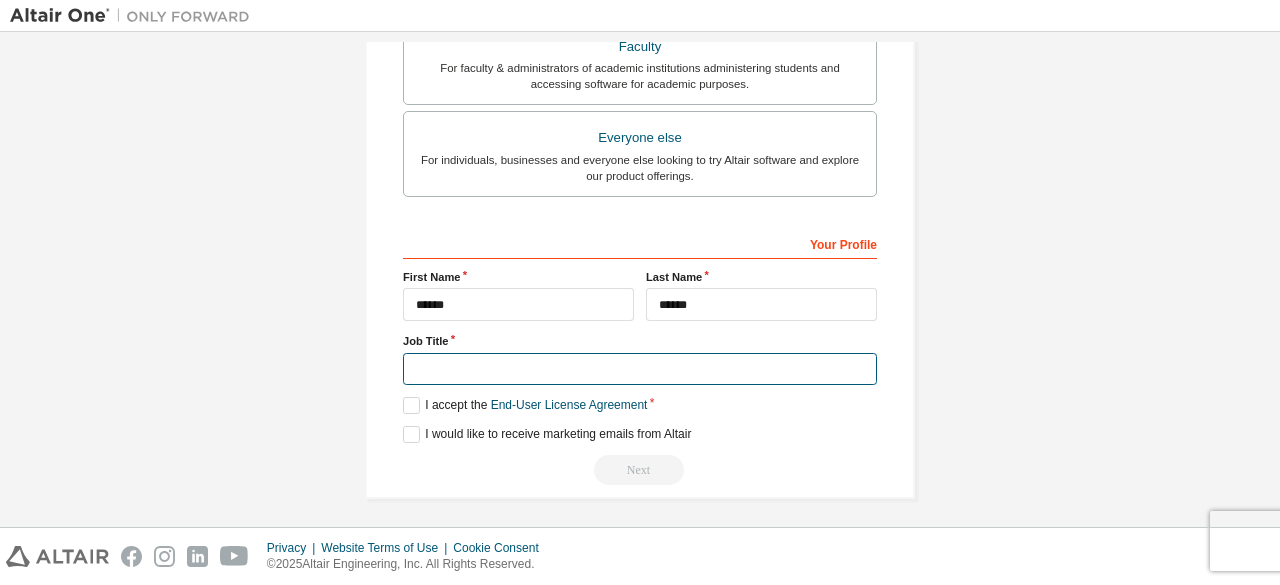 click at bounding box center [640, 369] 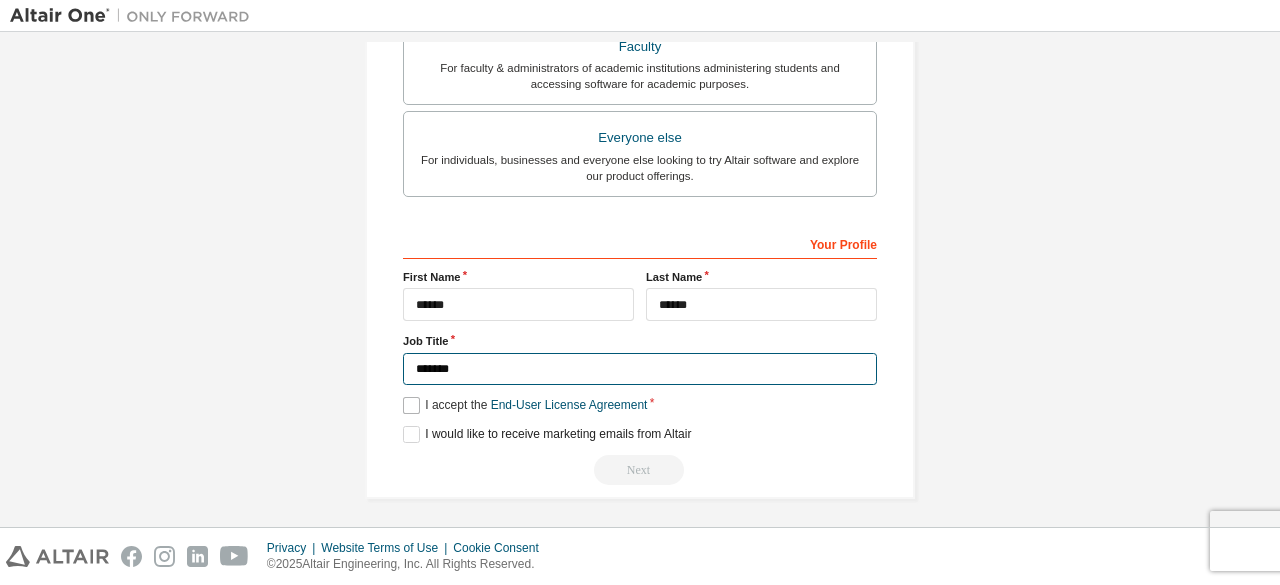 type on "*******" 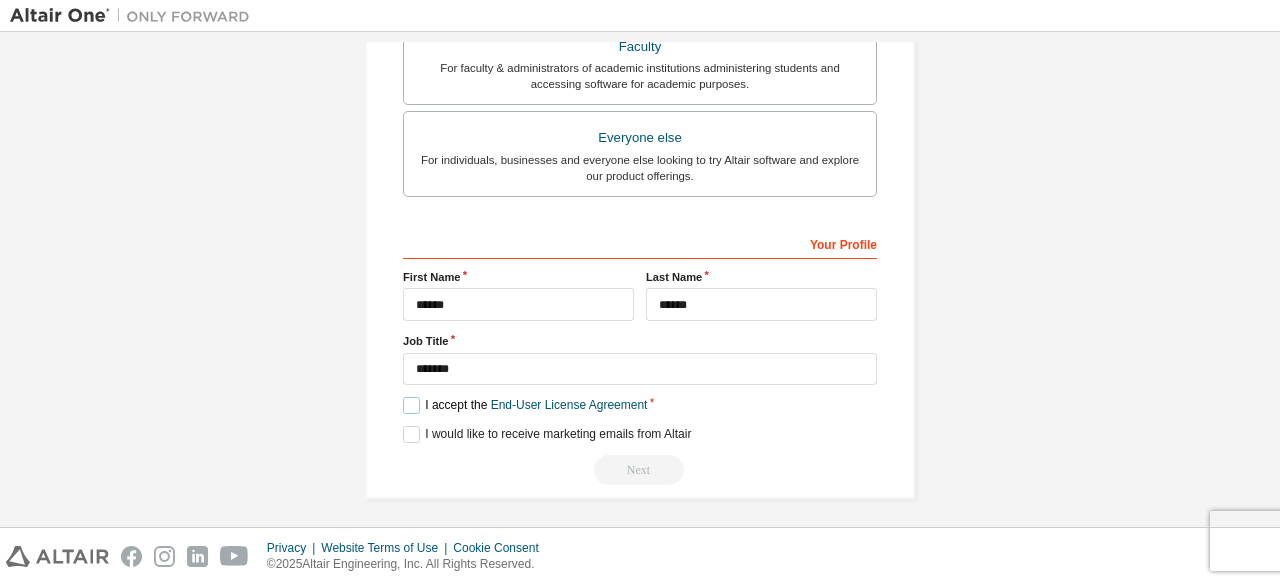 click on "I accept the    End-User License Agreement" at bounding box center (525, 405) 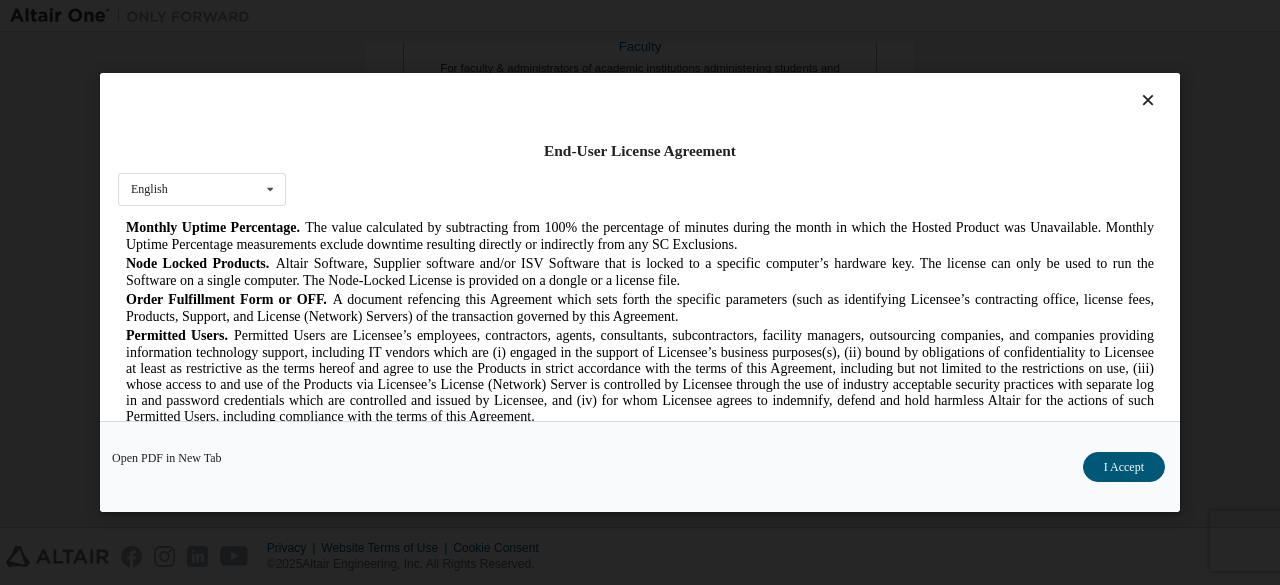scroll, scrollTop: 951, scrollLeft: 0, axis: vertical 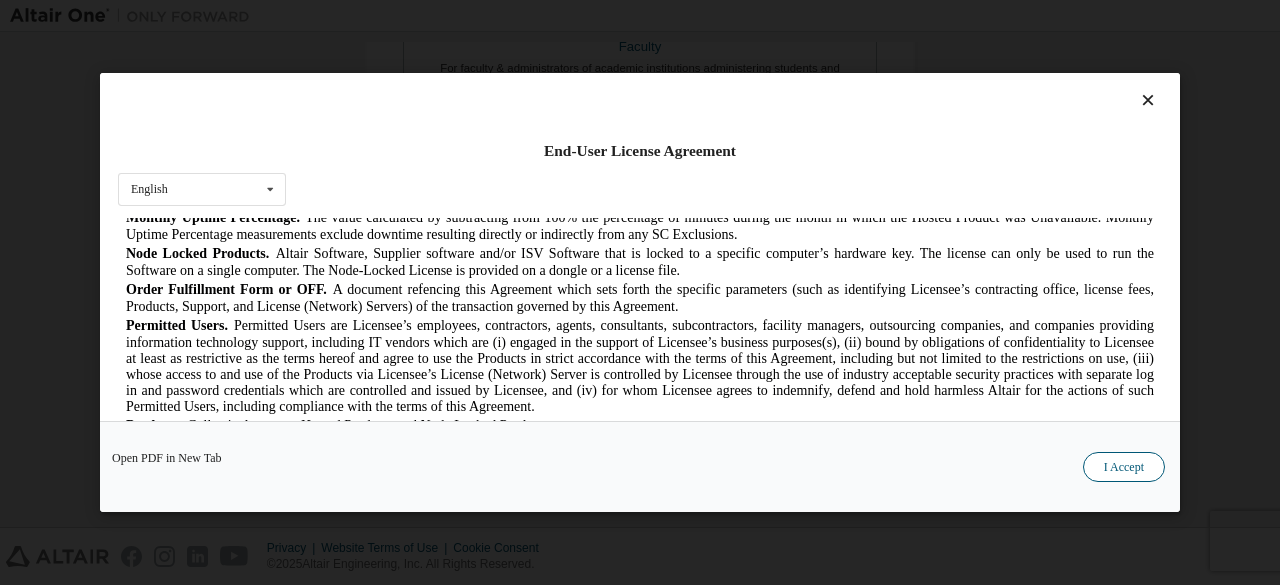 click on "I Accept" at bounding box center (1124, 467) 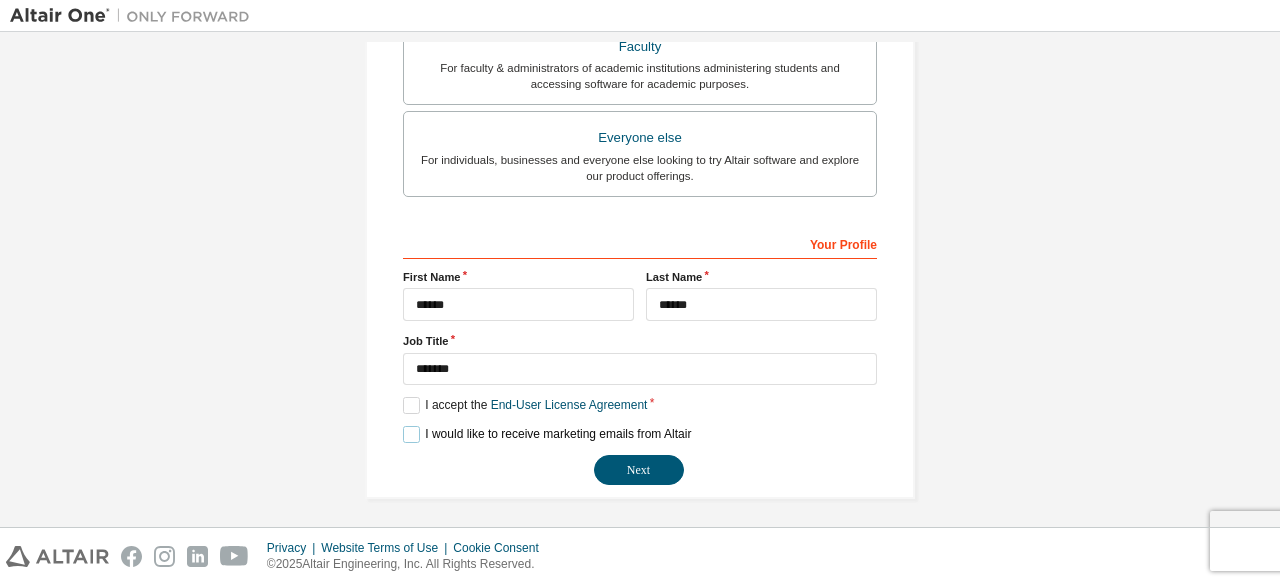 click on "I would like to receive marketing emails from Altair" at bounding box center (547, 434) 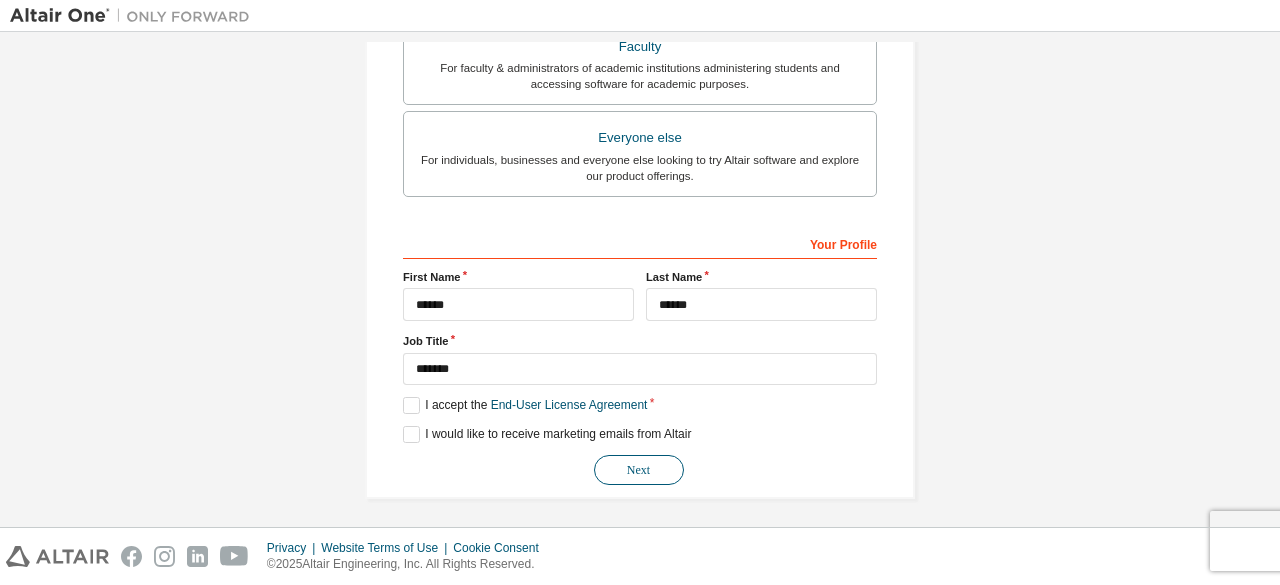 click on "Next" at bounding box center [639, 470] 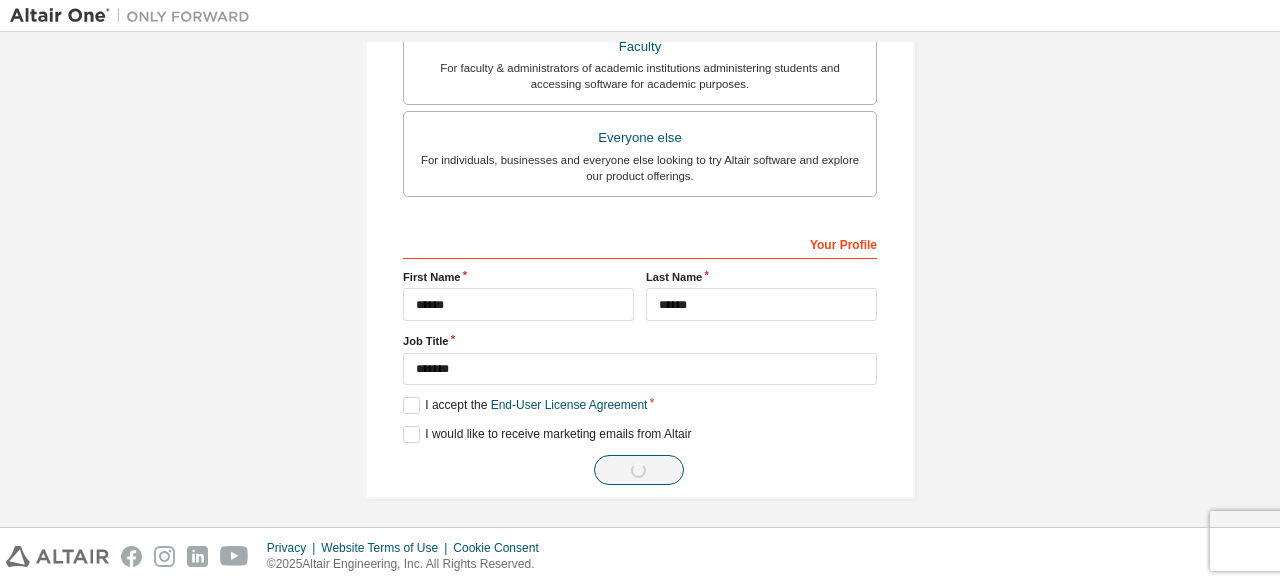 scroll, scrollTop: 0, scrollLeft: 0, axis: both 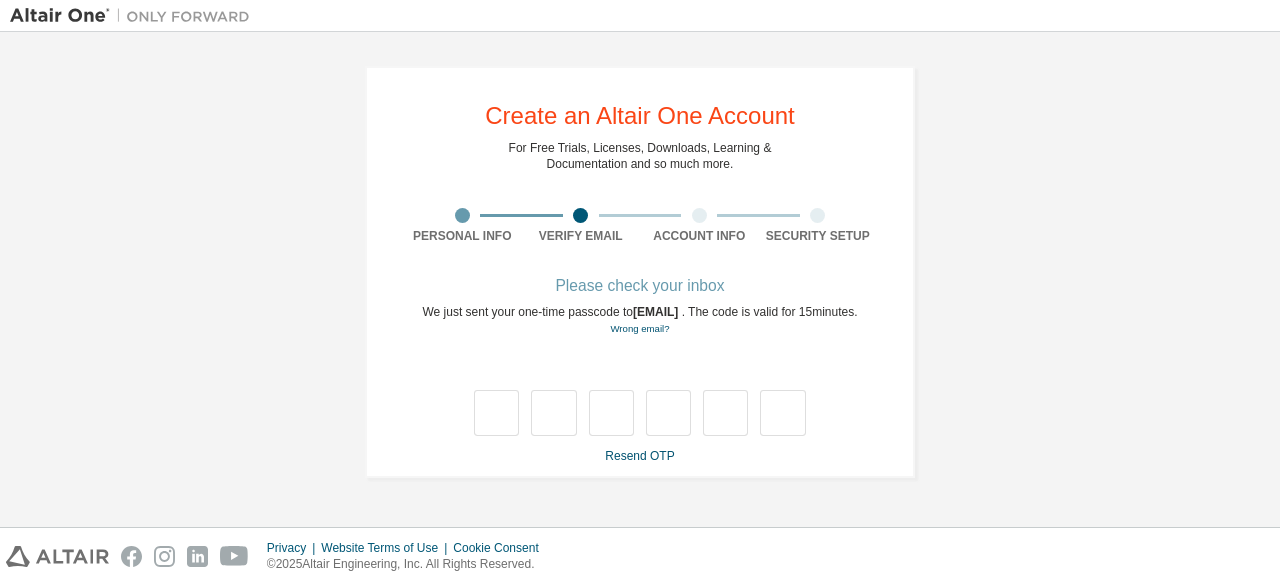 type on "*" 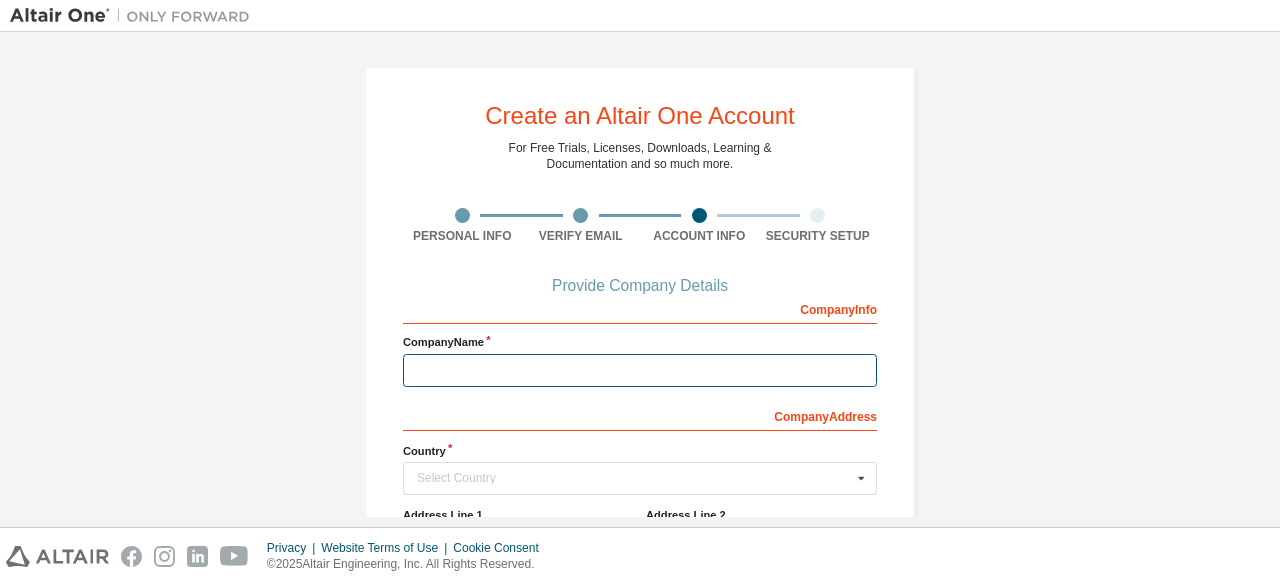 click at bounding box center [640, 370] 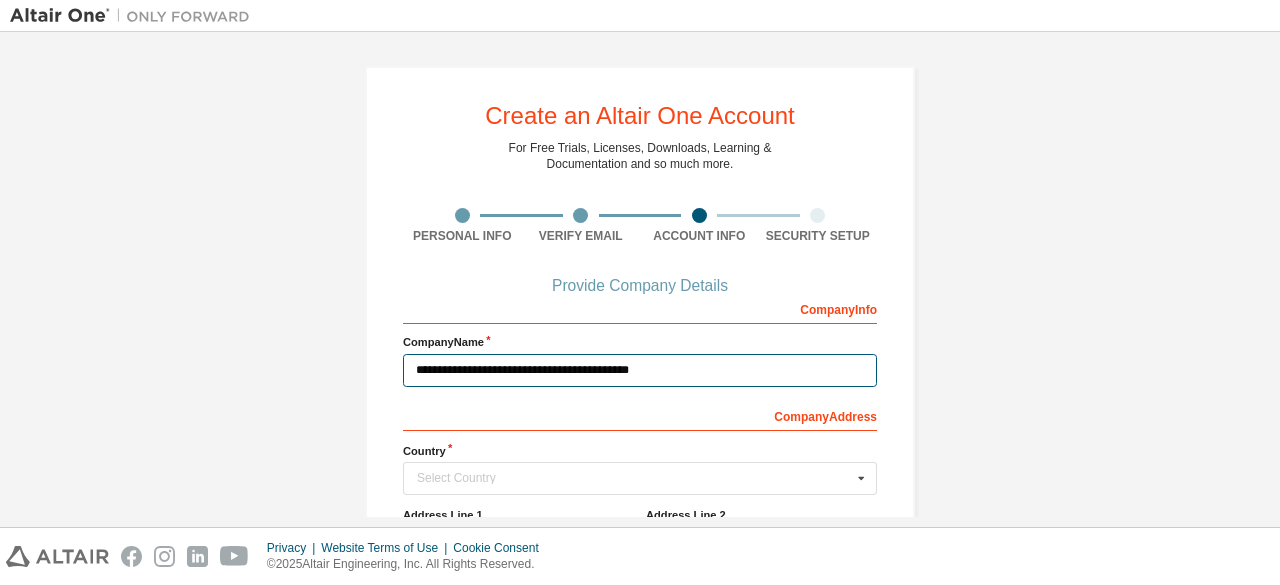 click on "**********" at bounding box center [640, 370] 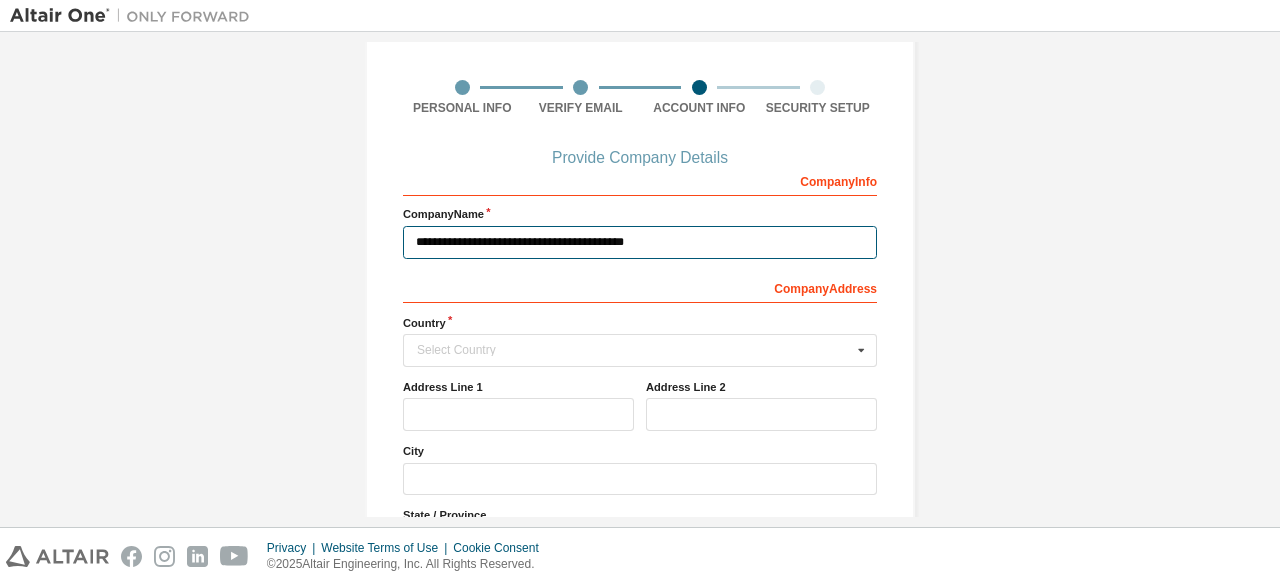 scroll, scrollTop: 138, scrollLeft: 0, axis: vertical 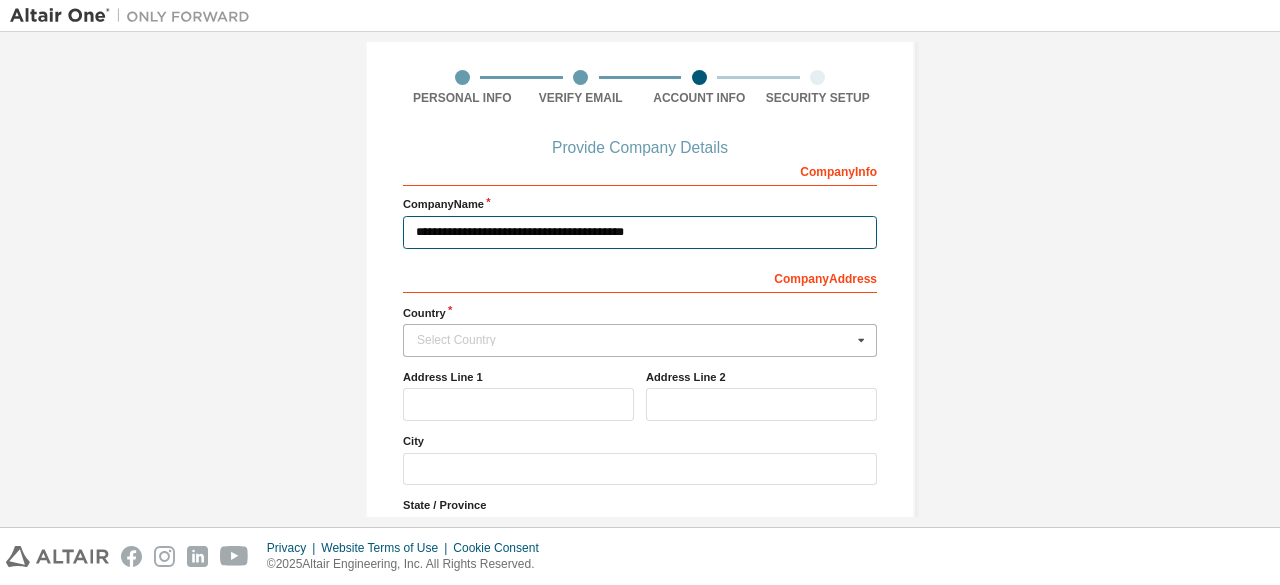 type on "**********" 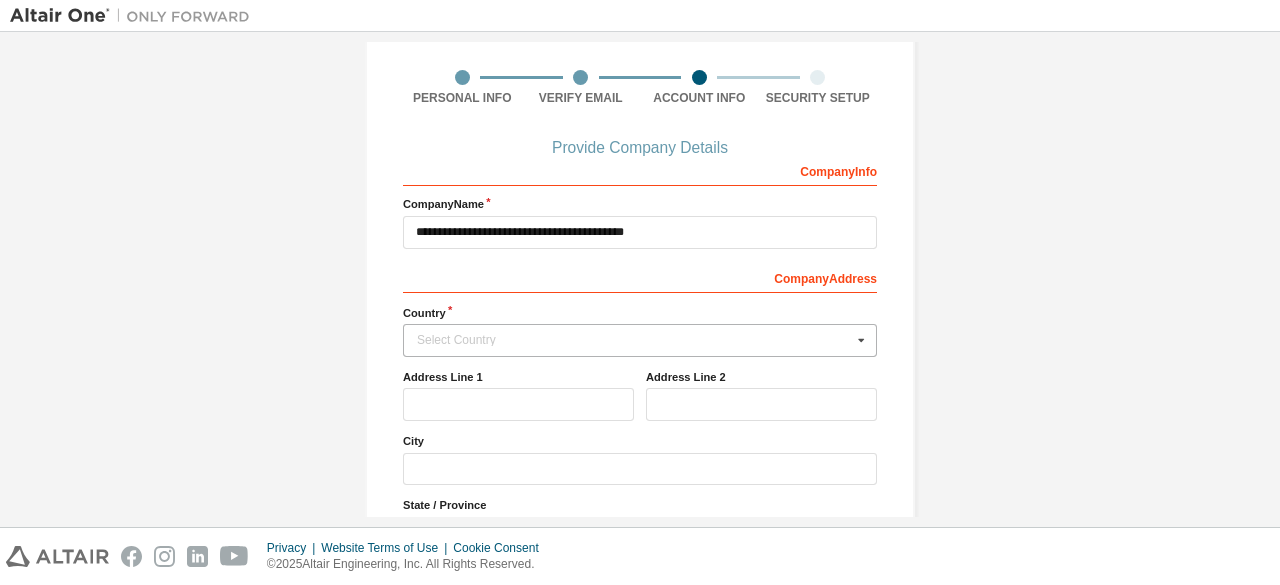 click on "Select Country" at bounding box center [634, 340] 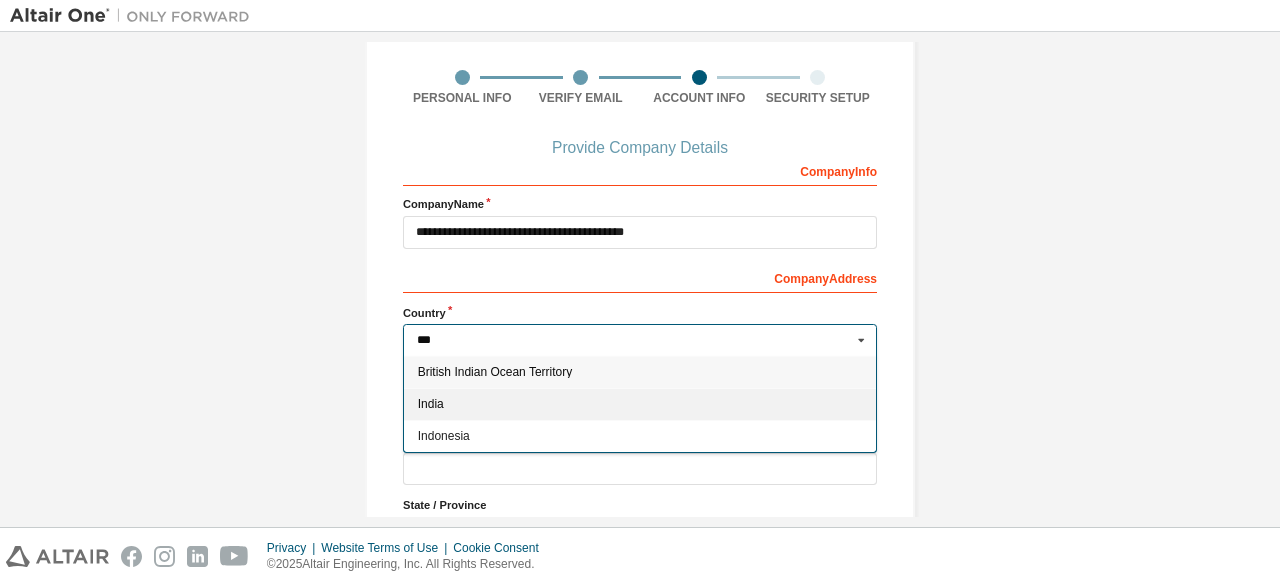 type on "***" 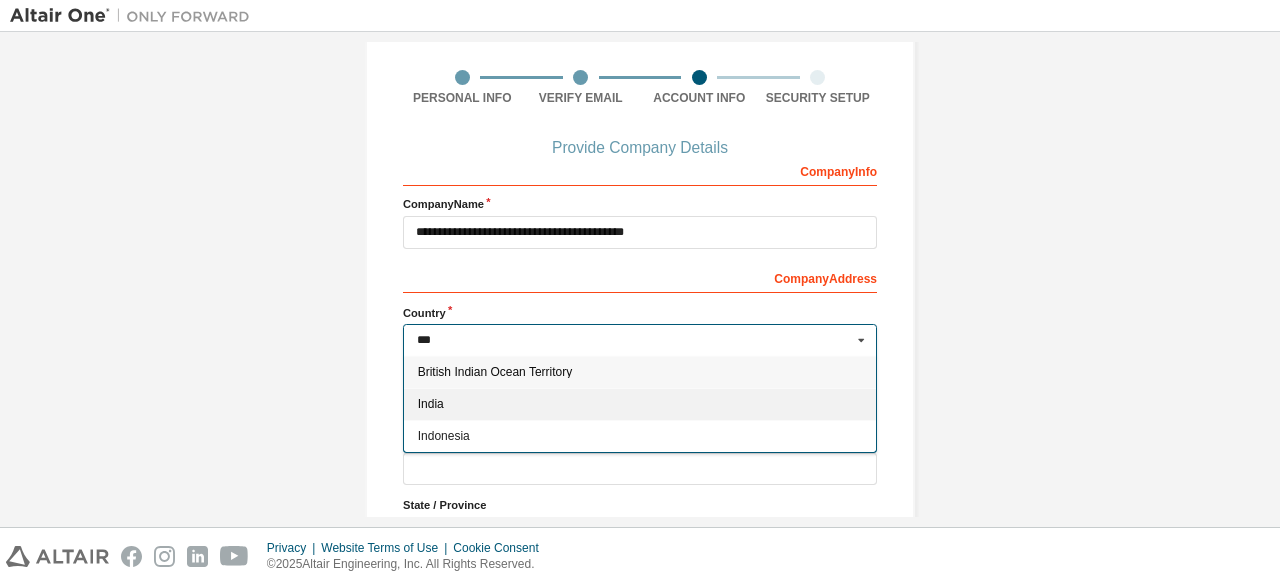 click on "India" at bounding box center (640, 404) 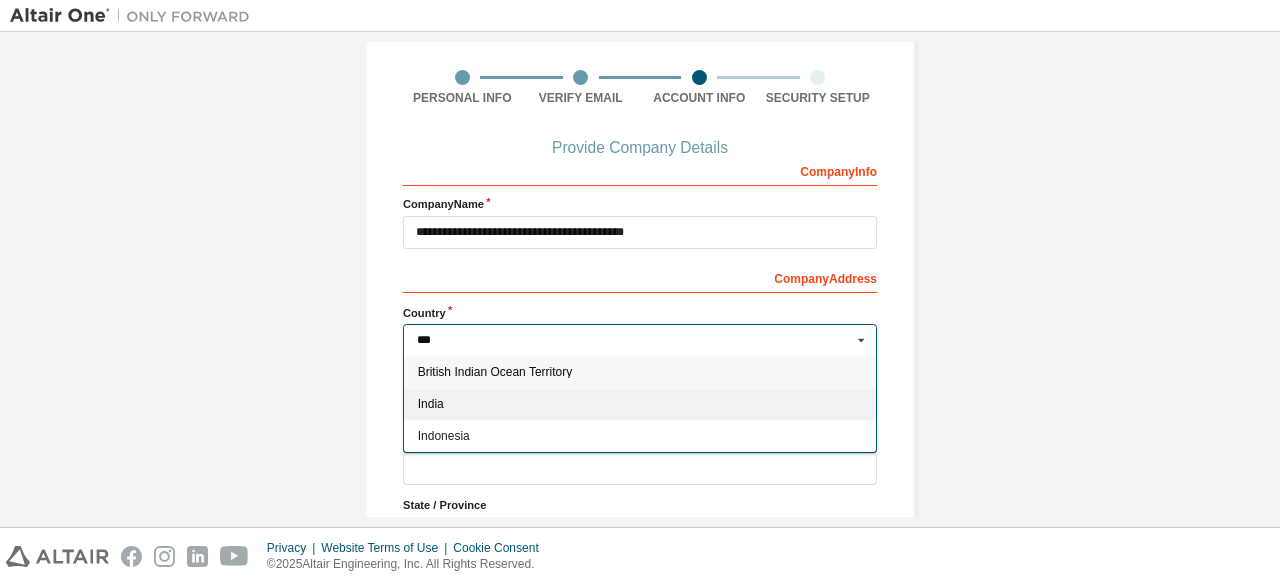 type on "***" 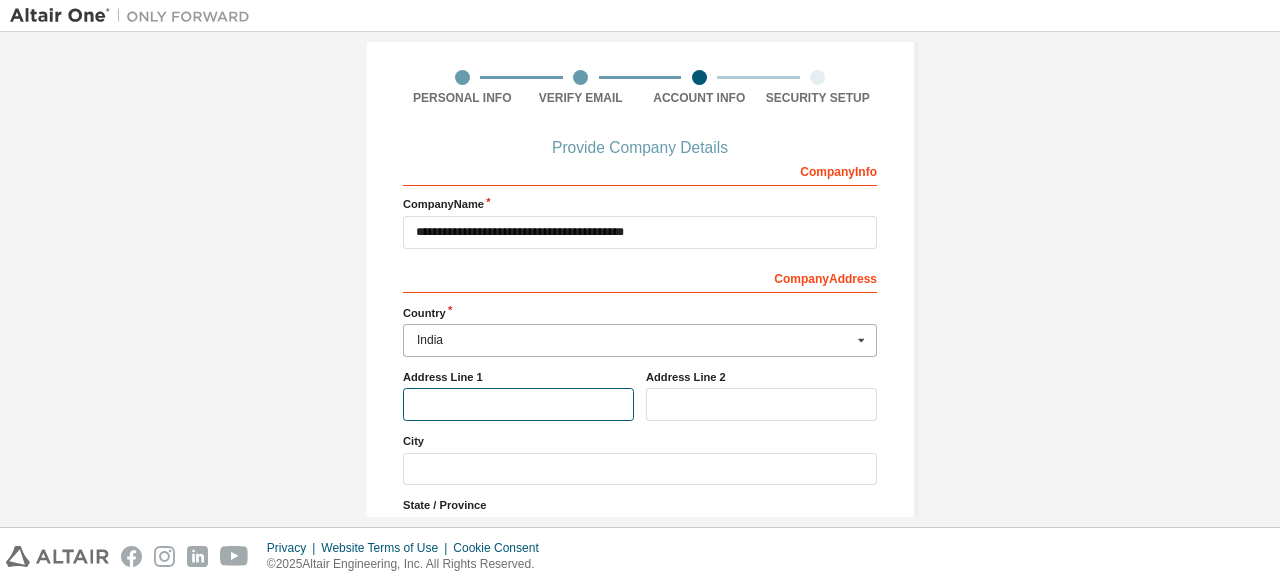 click at bounding box center (518, 404) 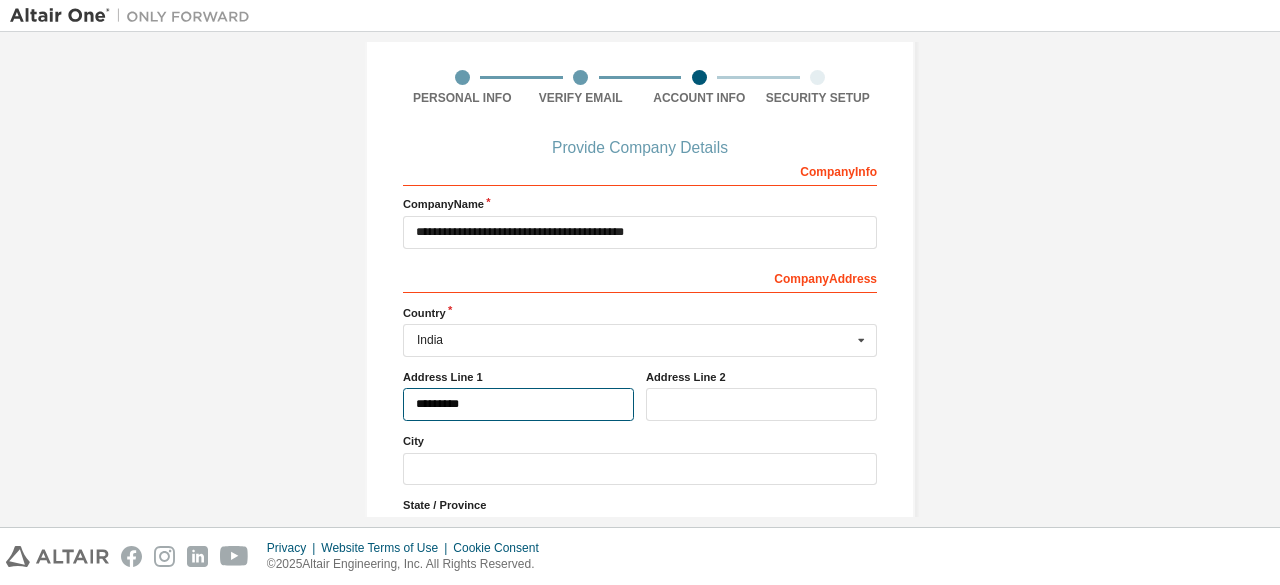 type on "*********" 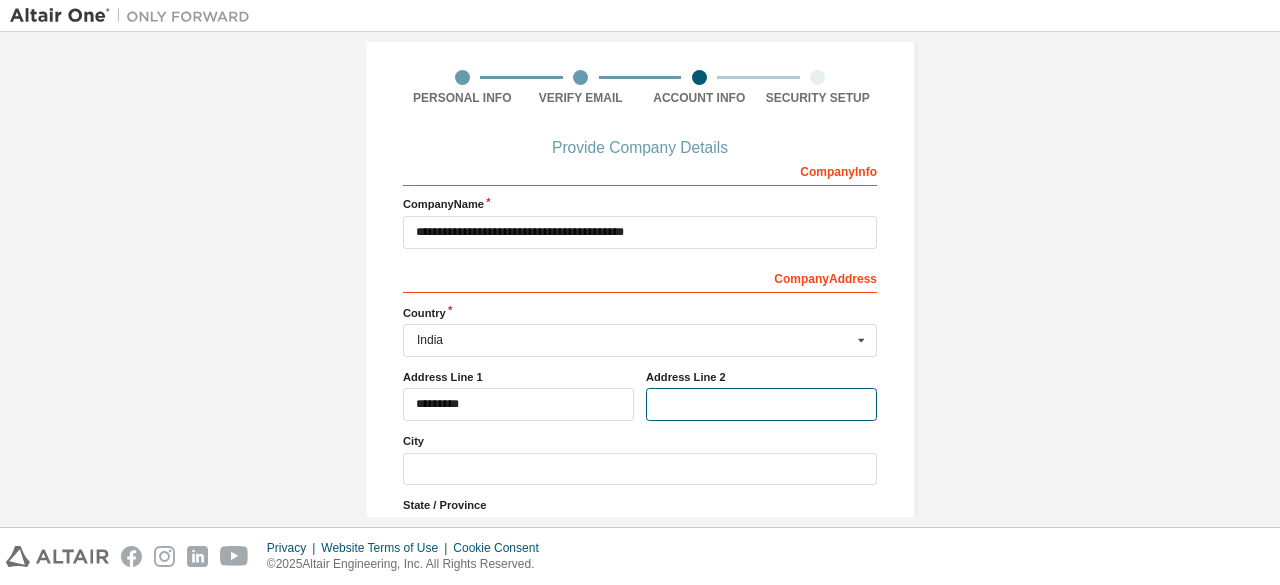 click at bounding box center (761, 404) 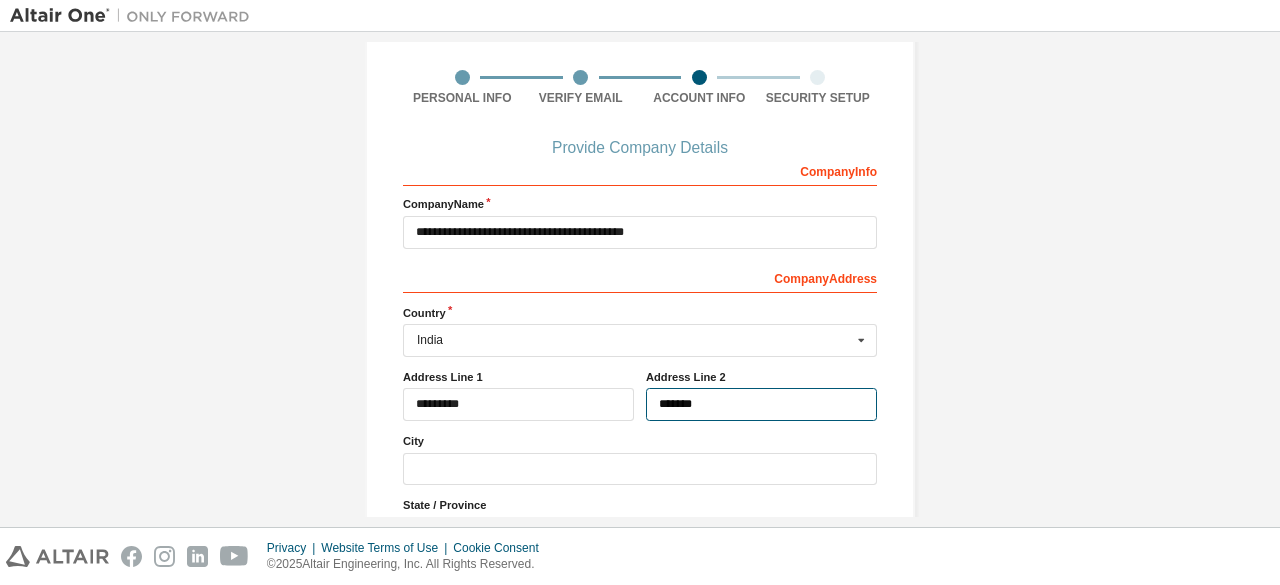 type on "********" 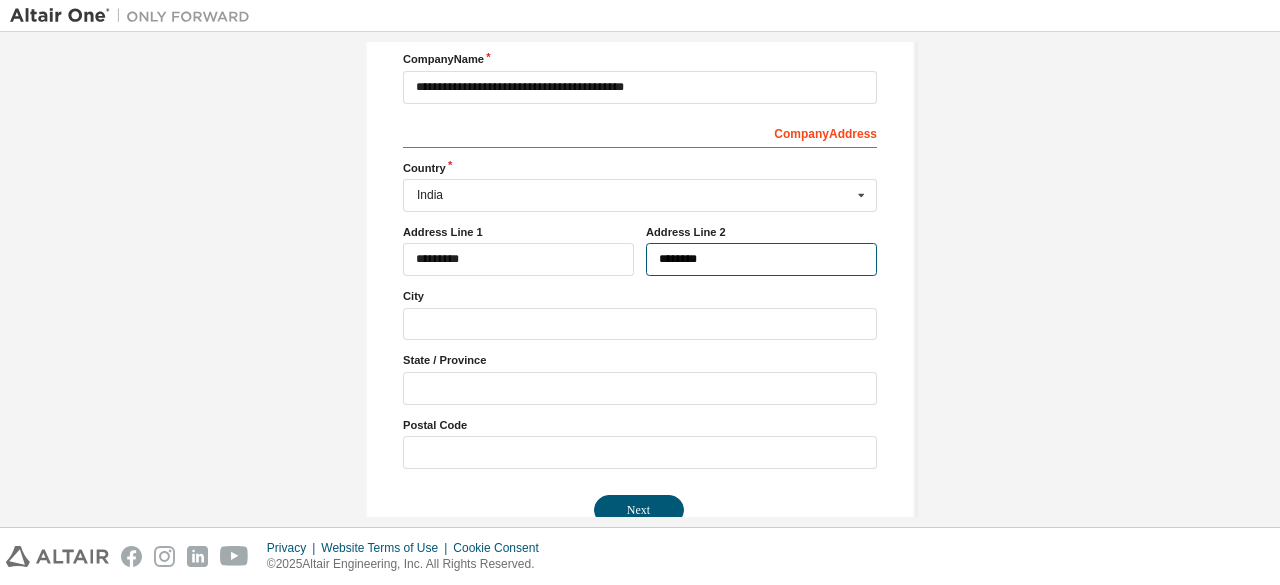 scroll, scrollTop: 289, scrollLeft: 0, axis: vertical 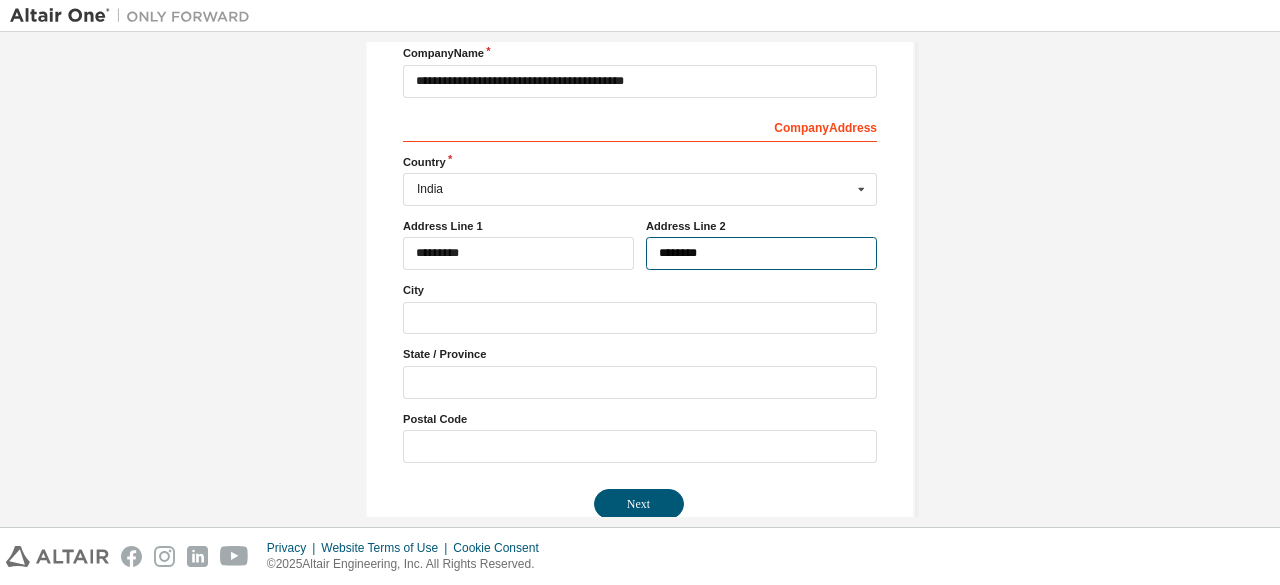 drag, startPoint x: 717, startPoint y: 257, endPoint x: 603, endPoint y: 251, distance: 114.15778 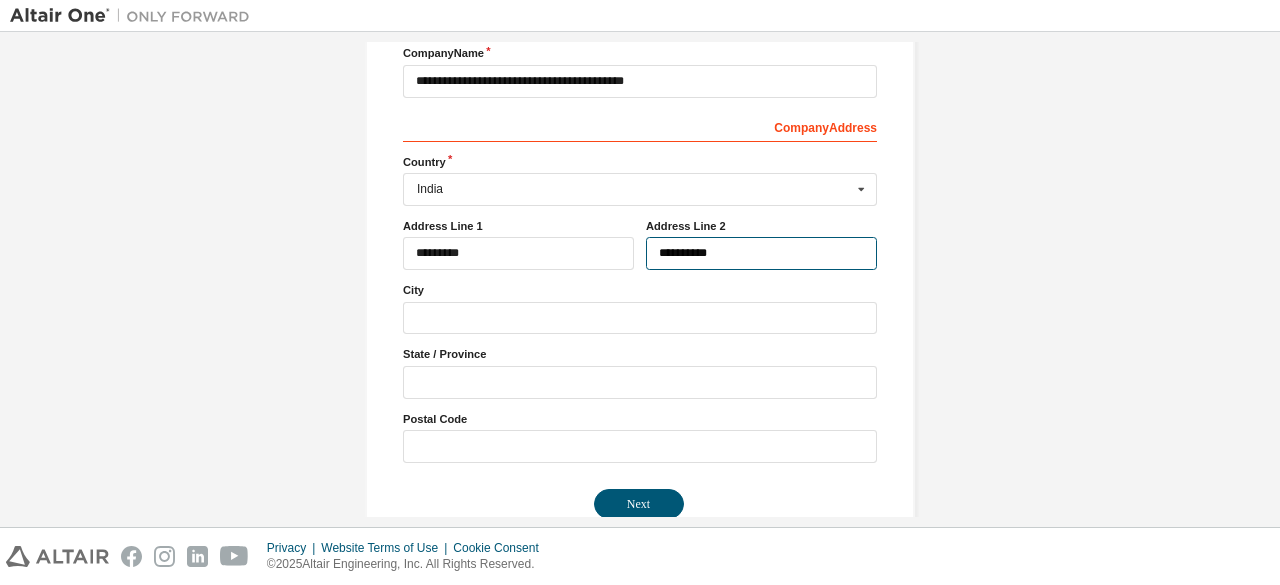 type on "**********" 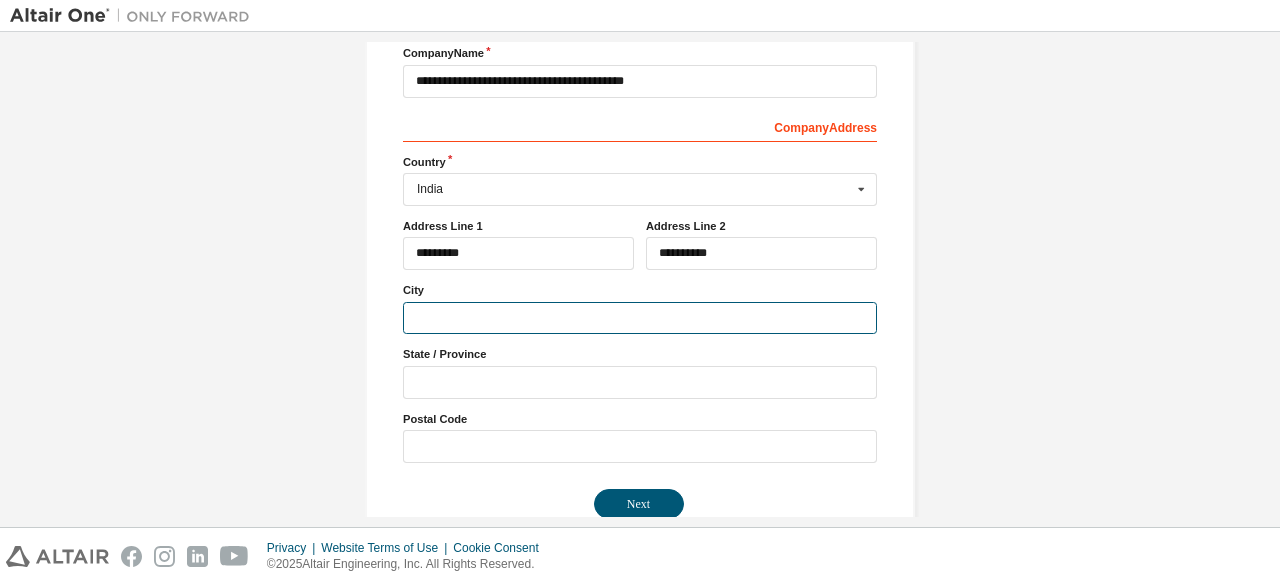 click at bounding box center (640, 318) 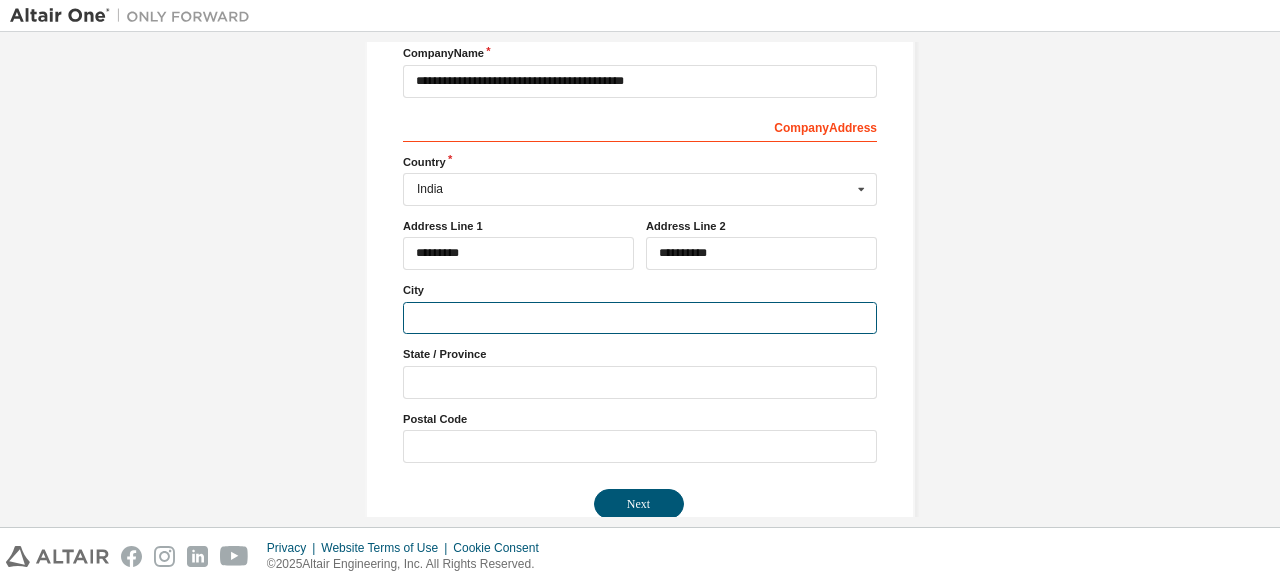 type on "********" 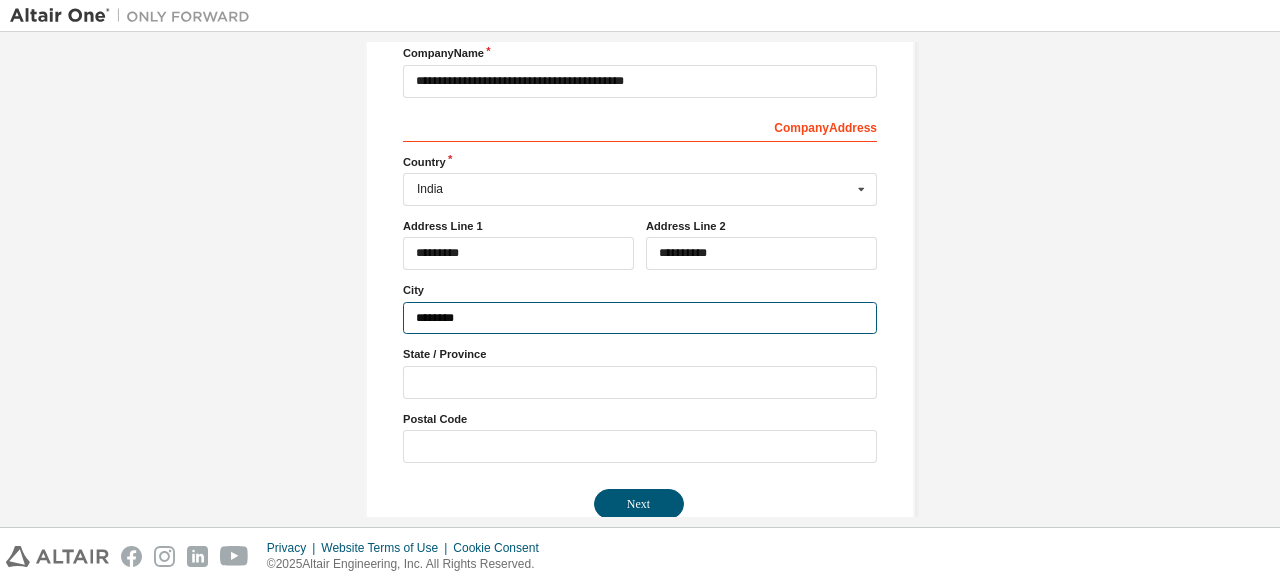 drag, startPoint x: 526, startPoint y: 309, endPoint x: 279, endPoint y: 337, distance: 248.58199 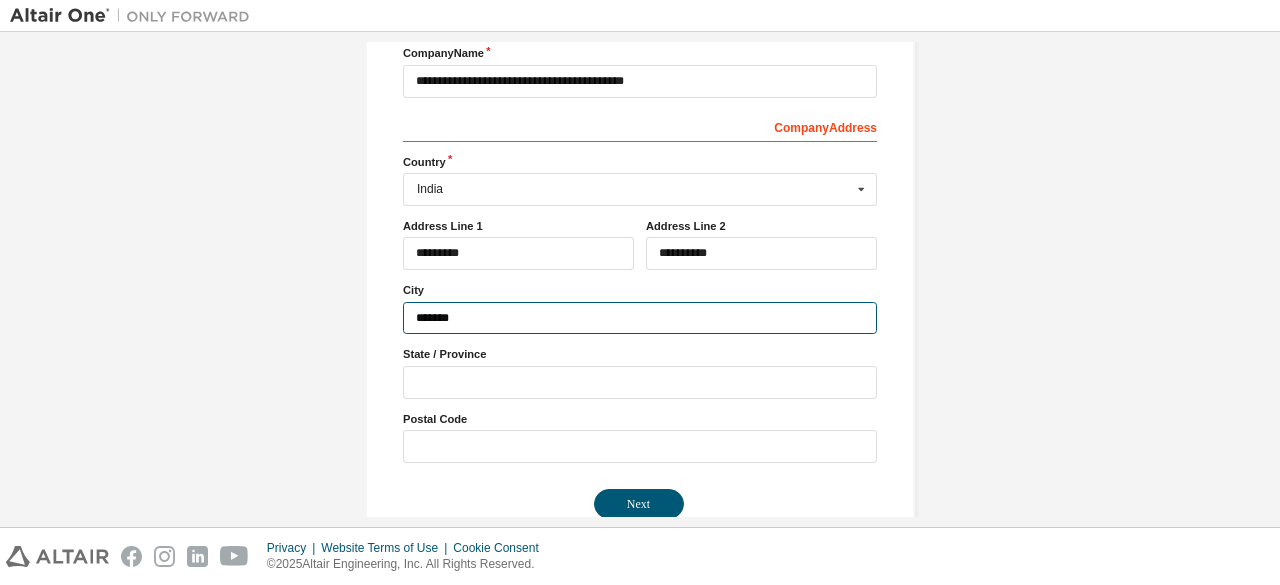 type on "********" 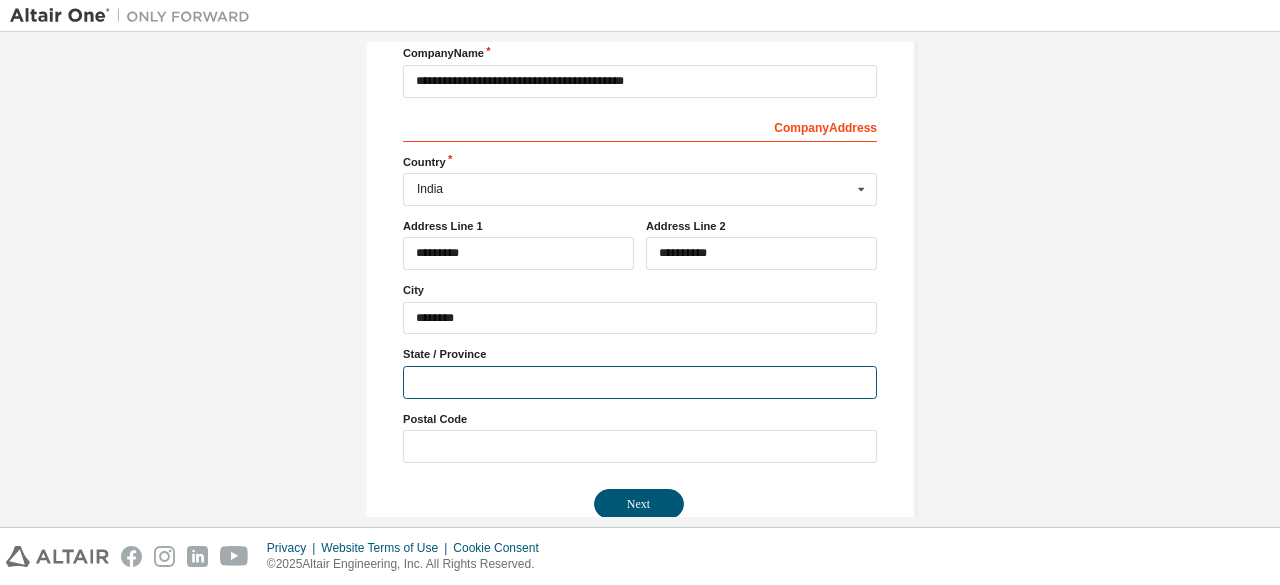 click at bounding box center [640, 382] 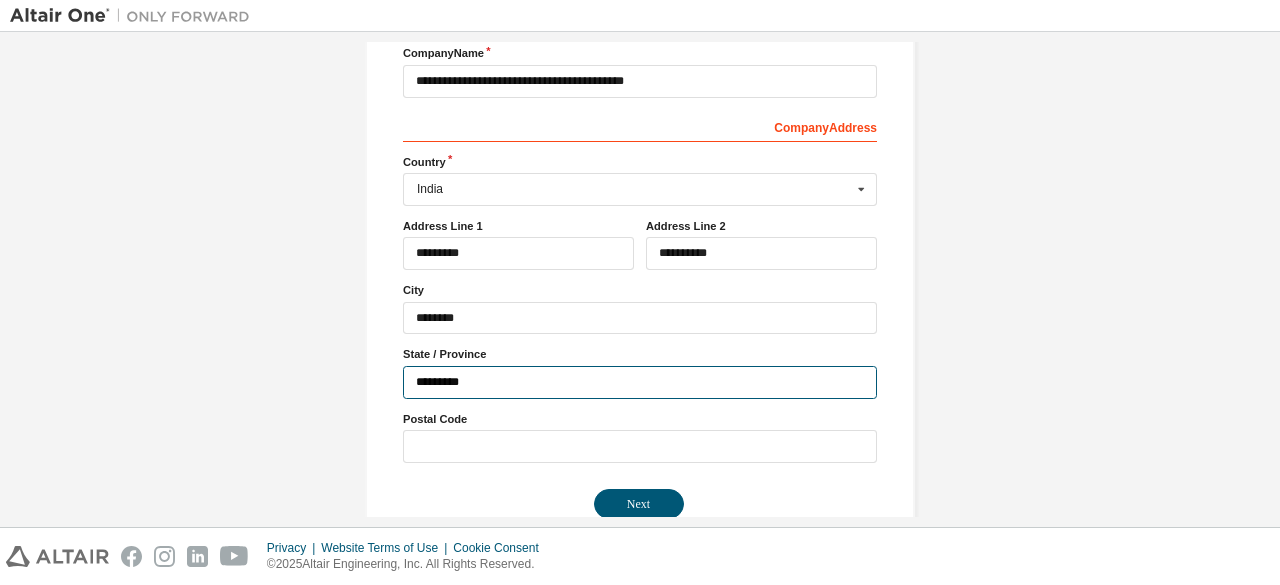 type on "*********" 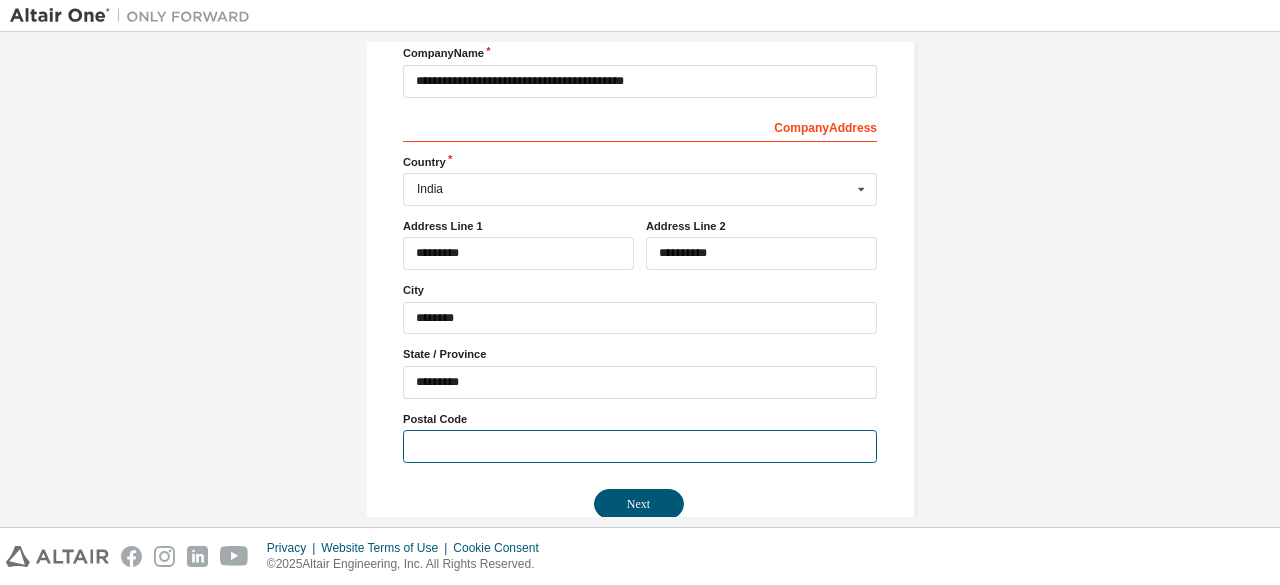 click at bounding box center (640, 446) 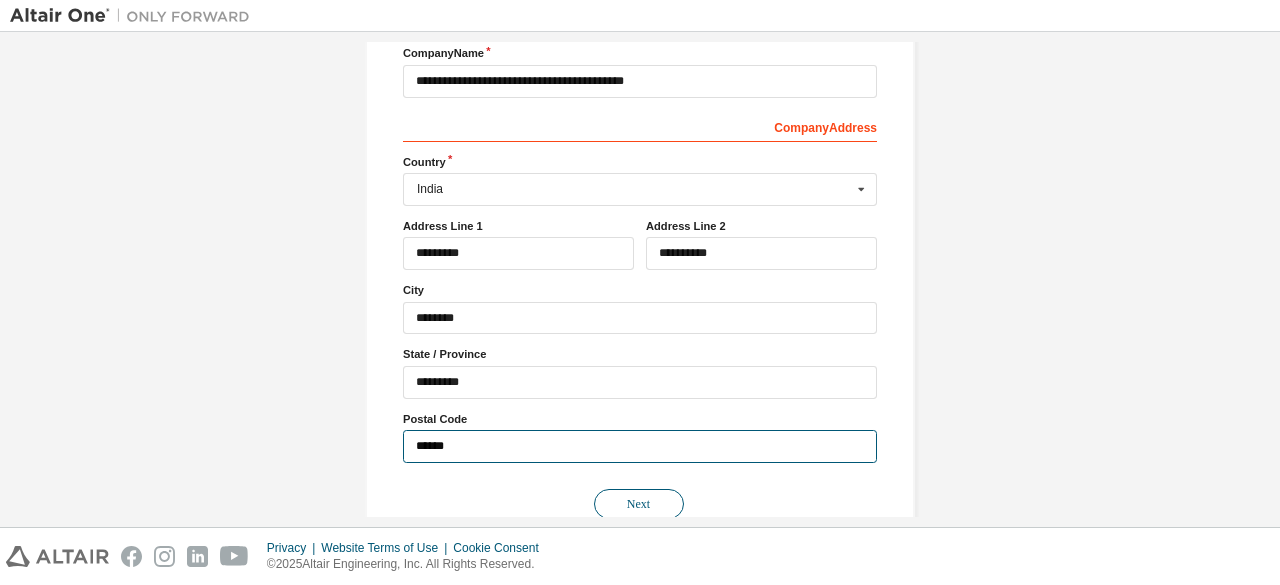 type on "******" 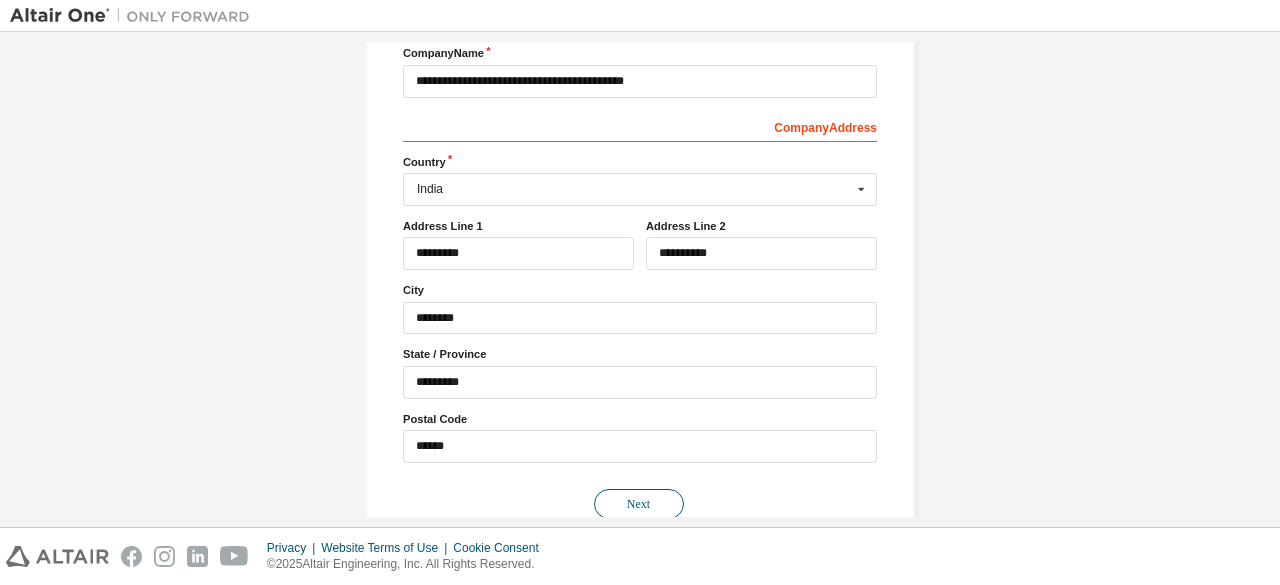click on "Next" at bounding box center (639, 504) 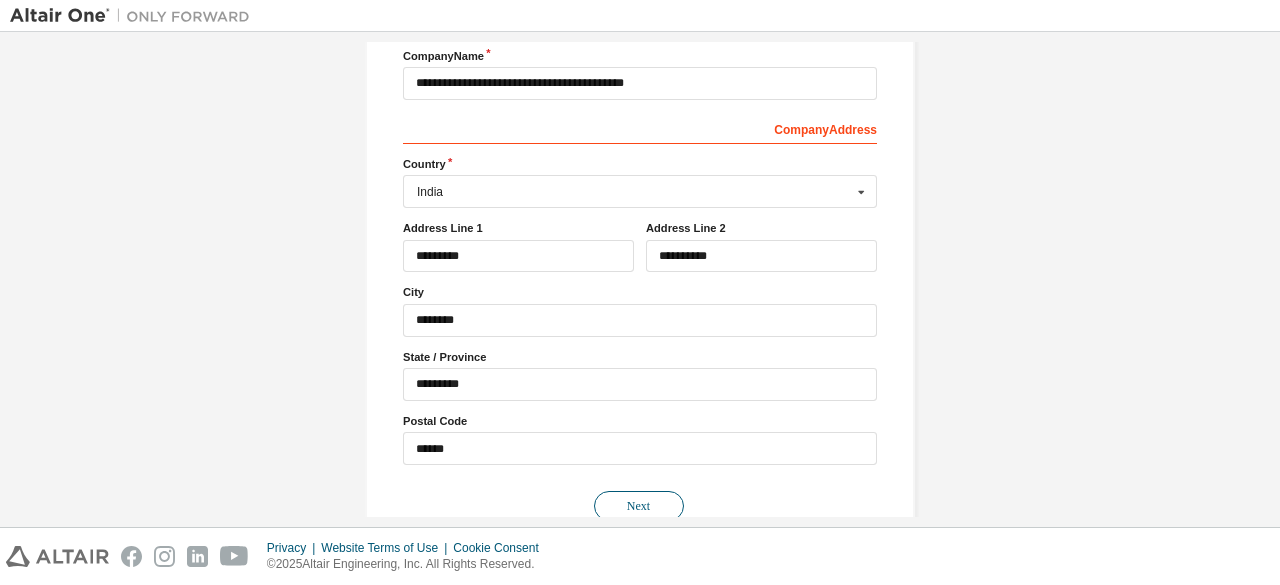 scroll, scrollTop: 0, scrollLeft: 0, axis: both 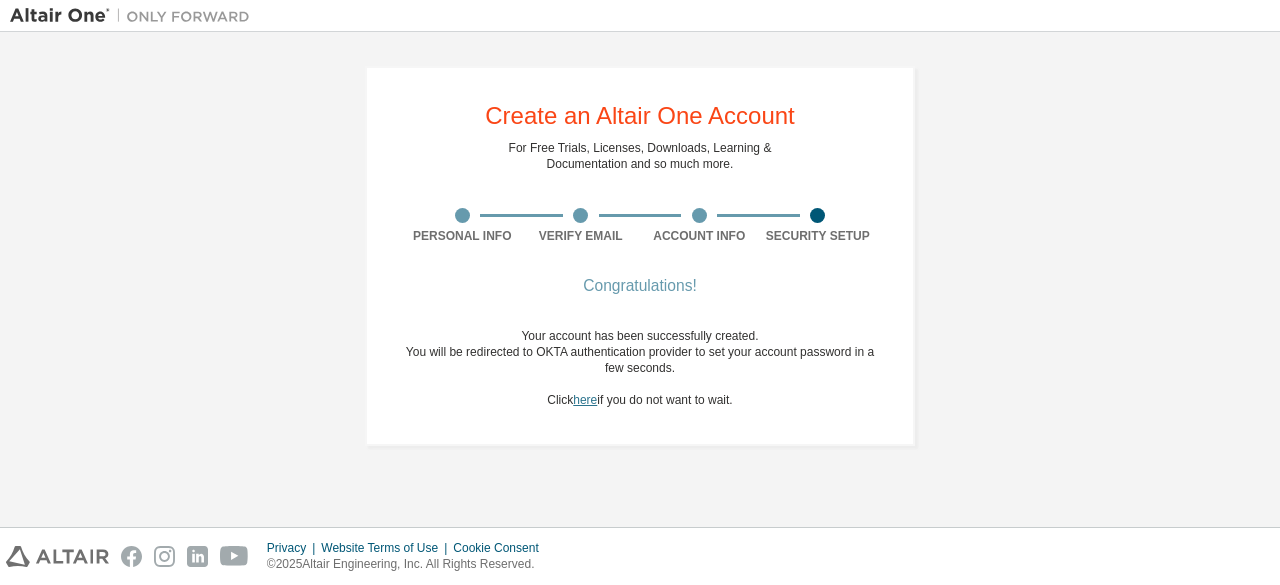 click on "here" at bounding box center (585, 400) 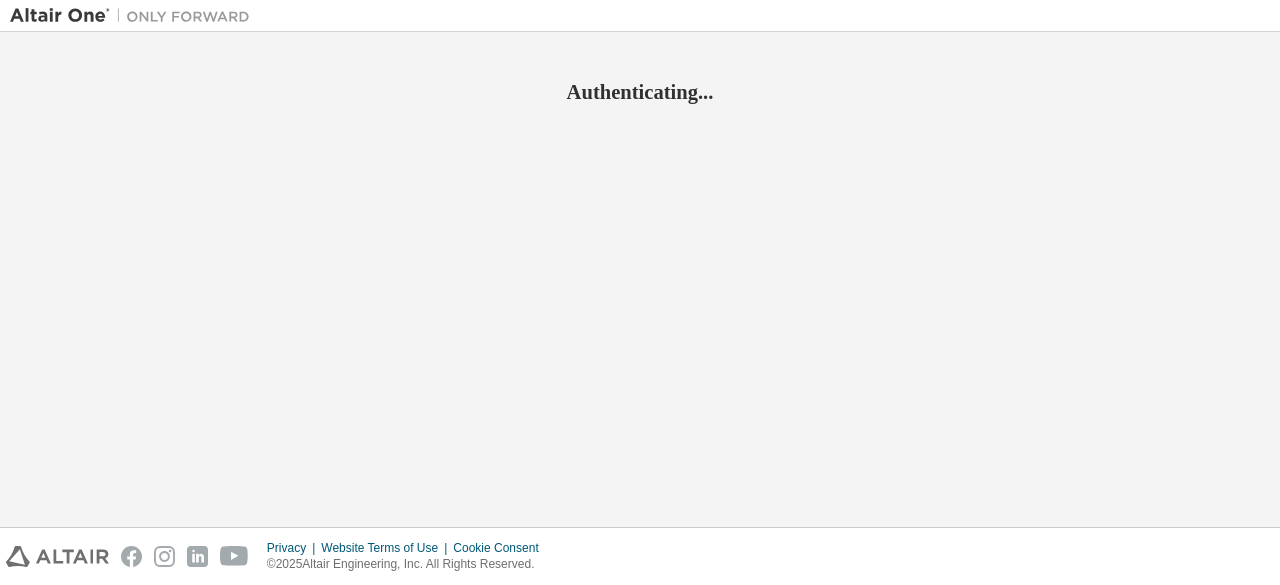 scroll, scrollTop: 0, scrollLeft: 0, axis: both 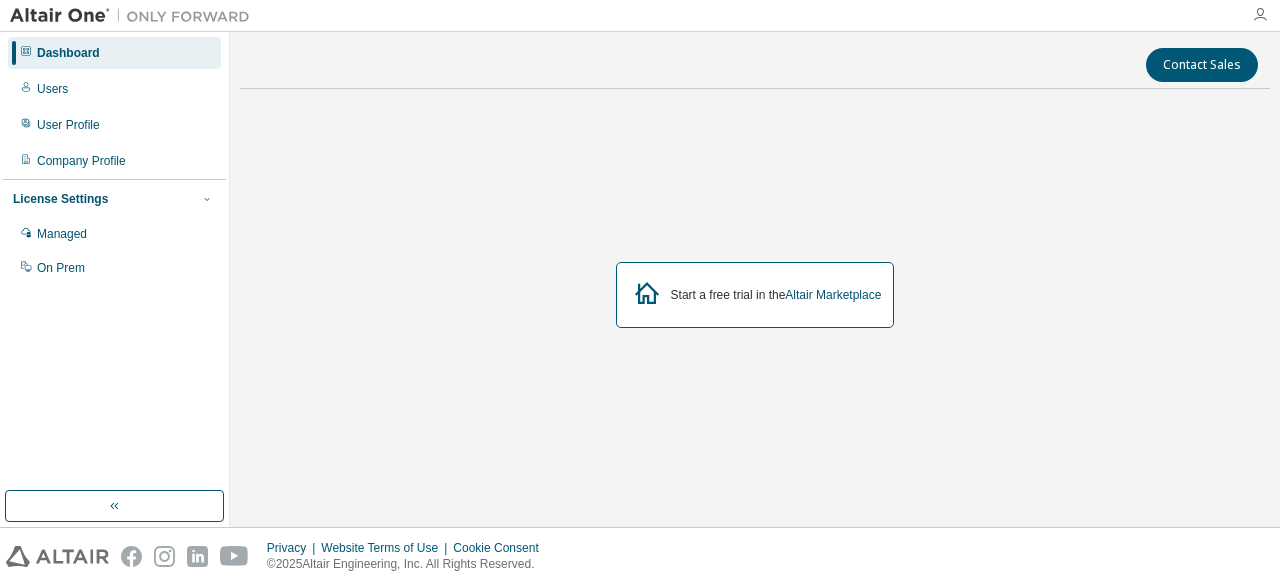 click at bounding box center (1260, 15) 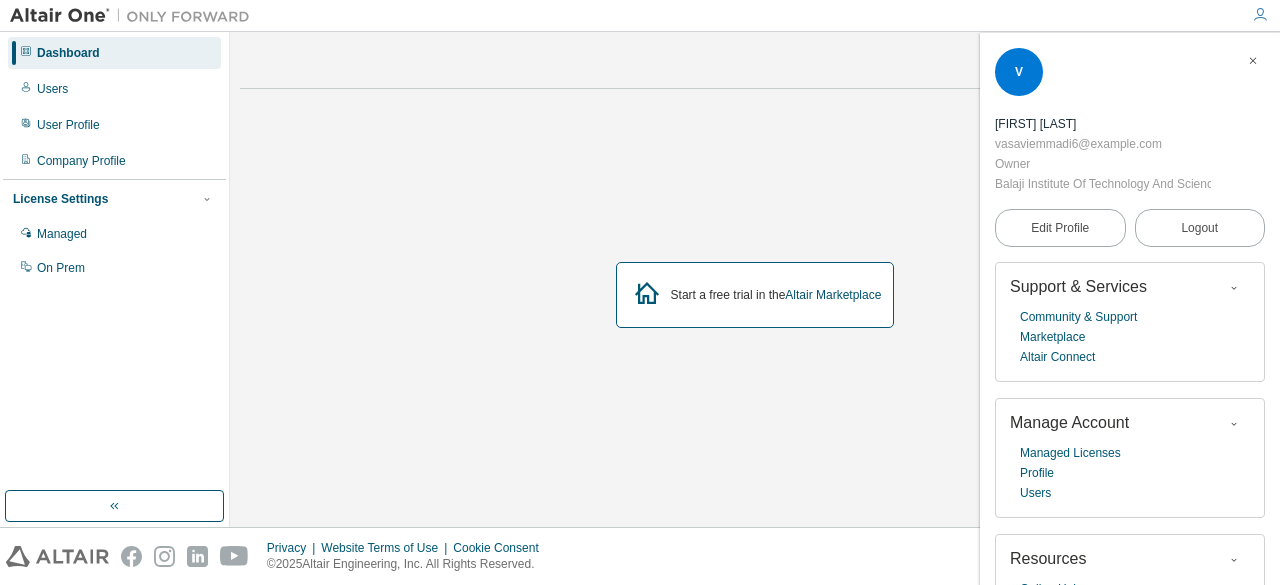 click at bounding box center [1253, 61] 